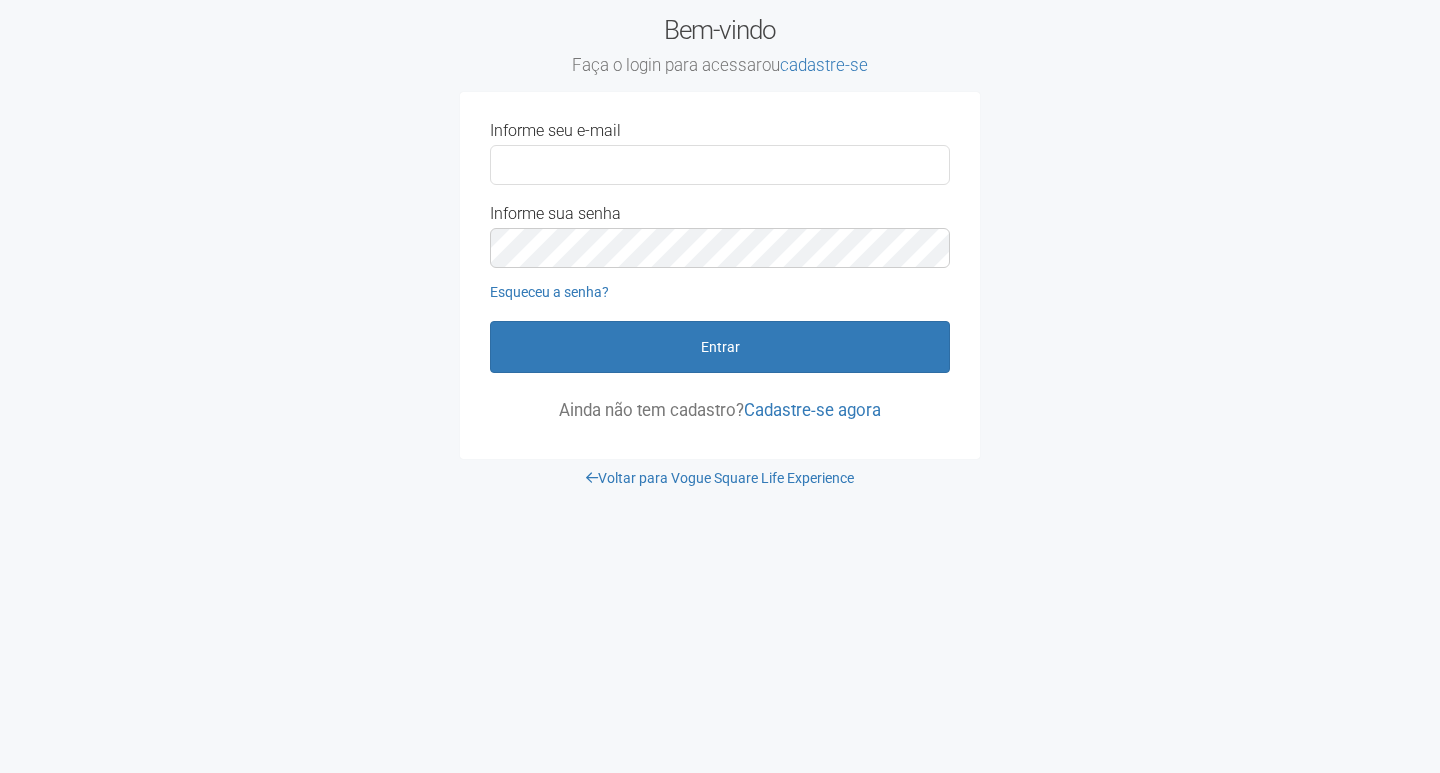 scroll, scrollTop: 0, scrollLeft: 0, axis: both 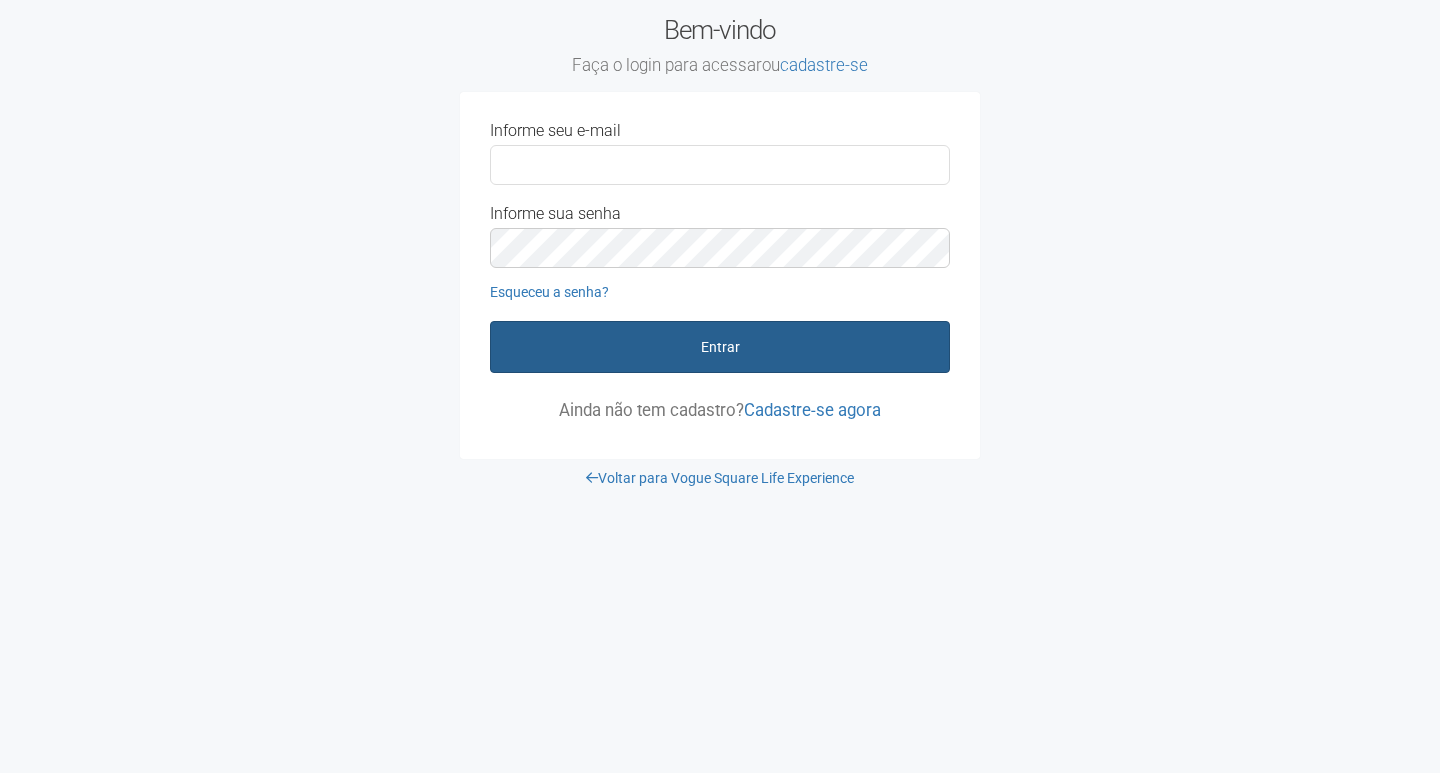 type on "**********" 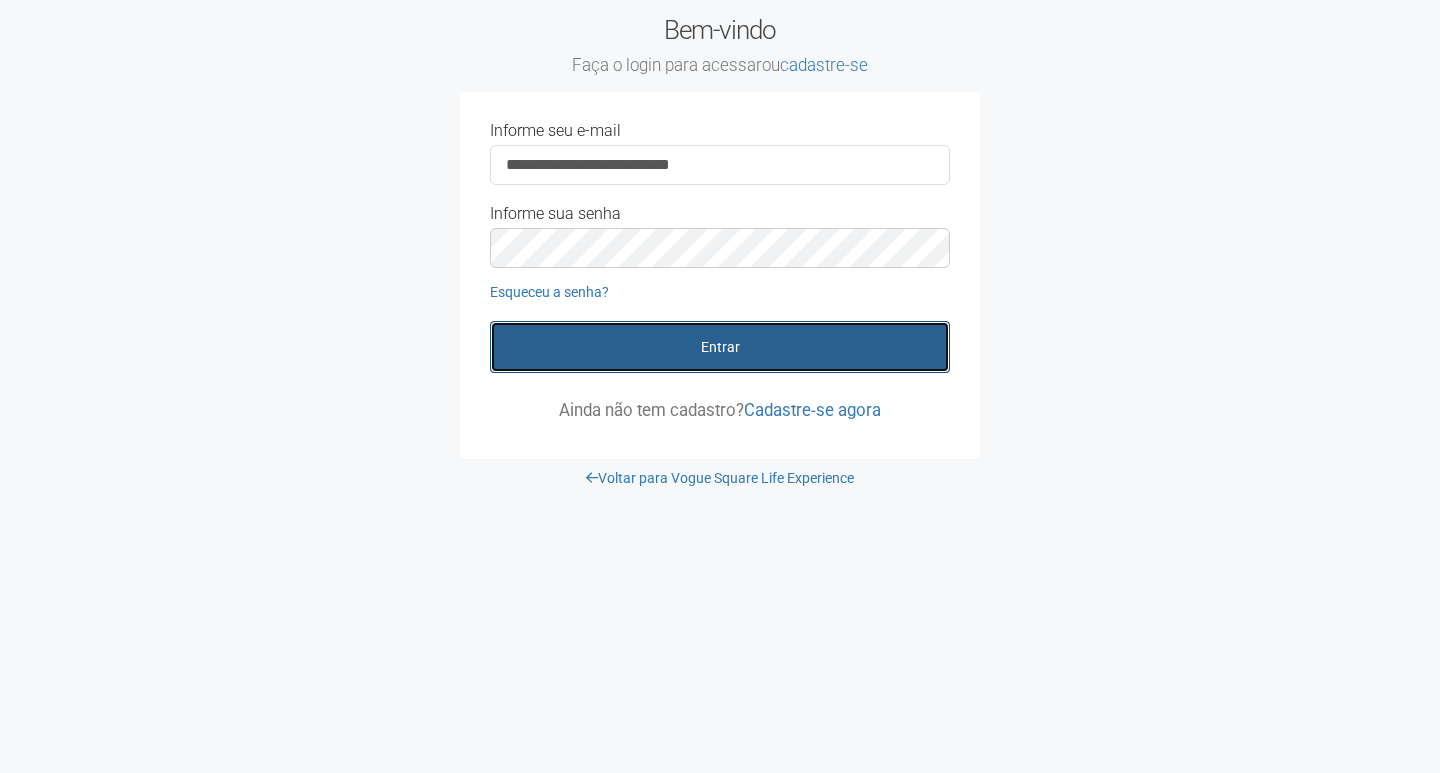click on "Entrar" at bounding box center (720, 347) 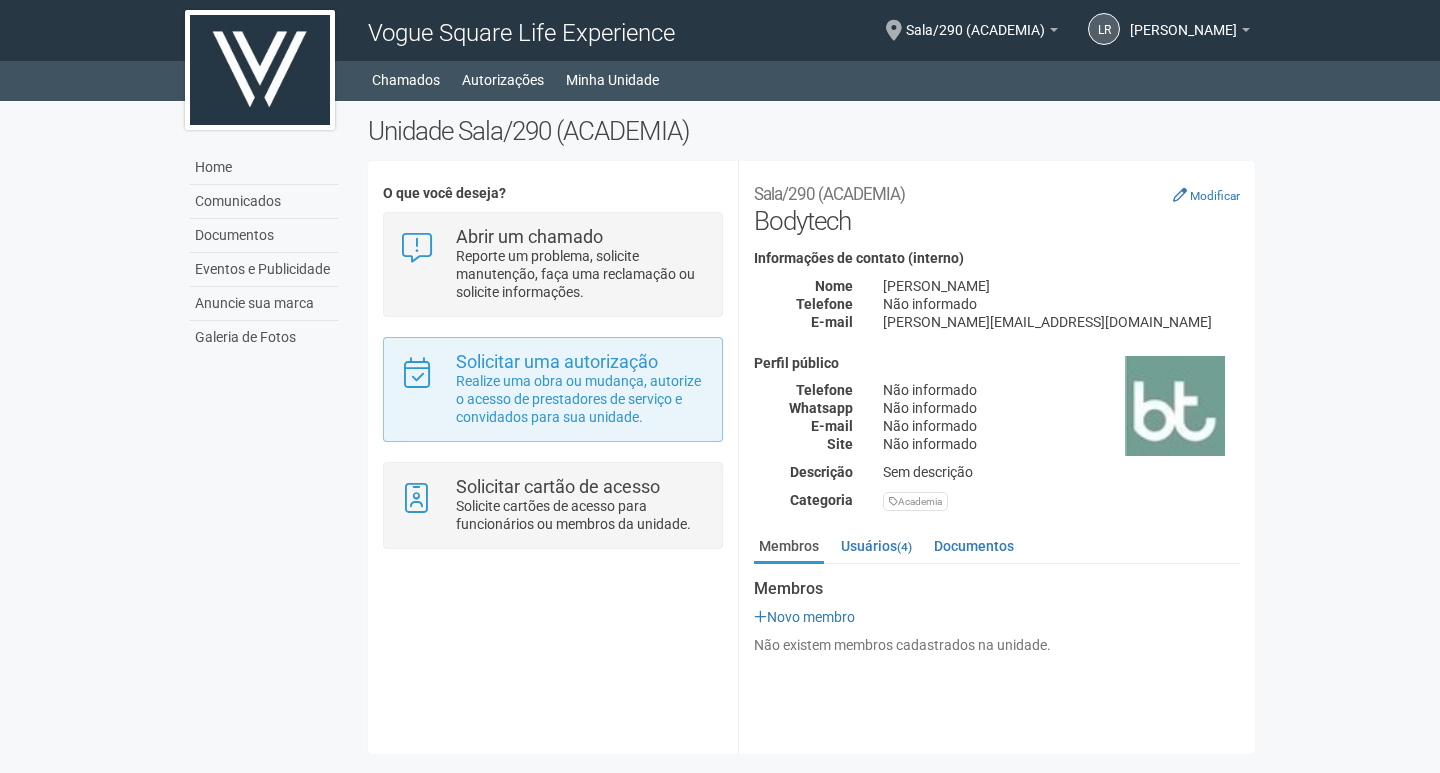 scroll, scrollTop: 0, scrollLeft: 0, axis: both 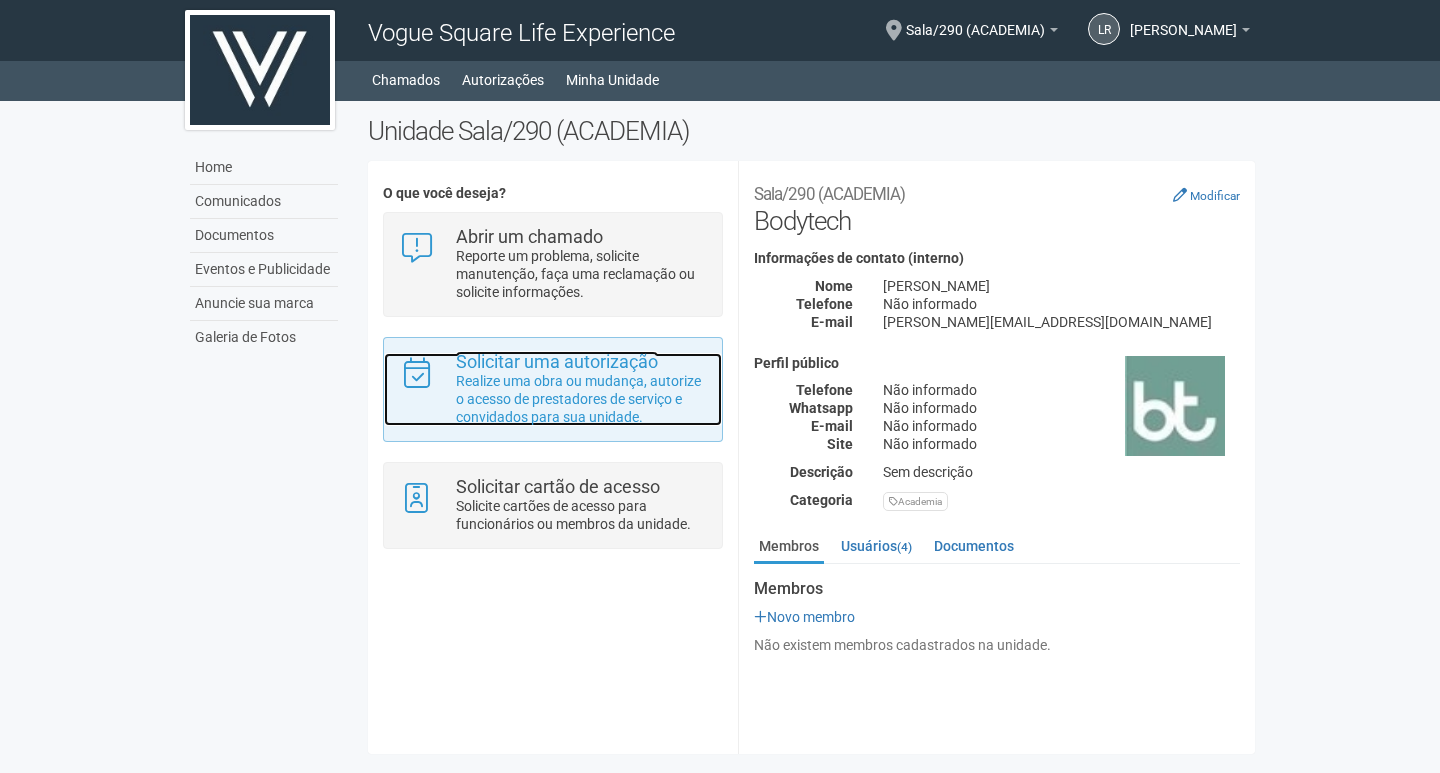 click on "Solicitar uma autorização" at bounding box center [557, 361] 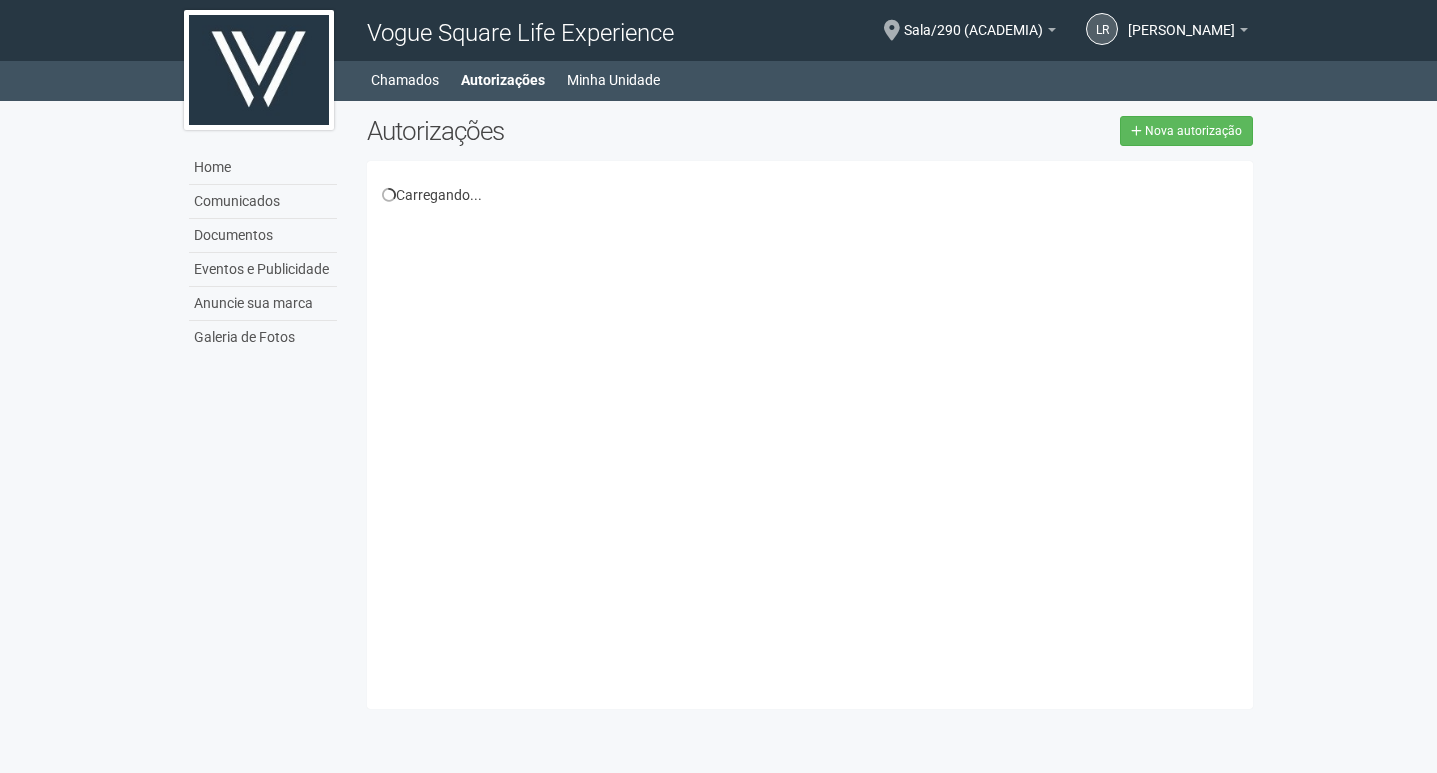 scroll, scrollTop: 0, scrollLeft: 0, axis: both 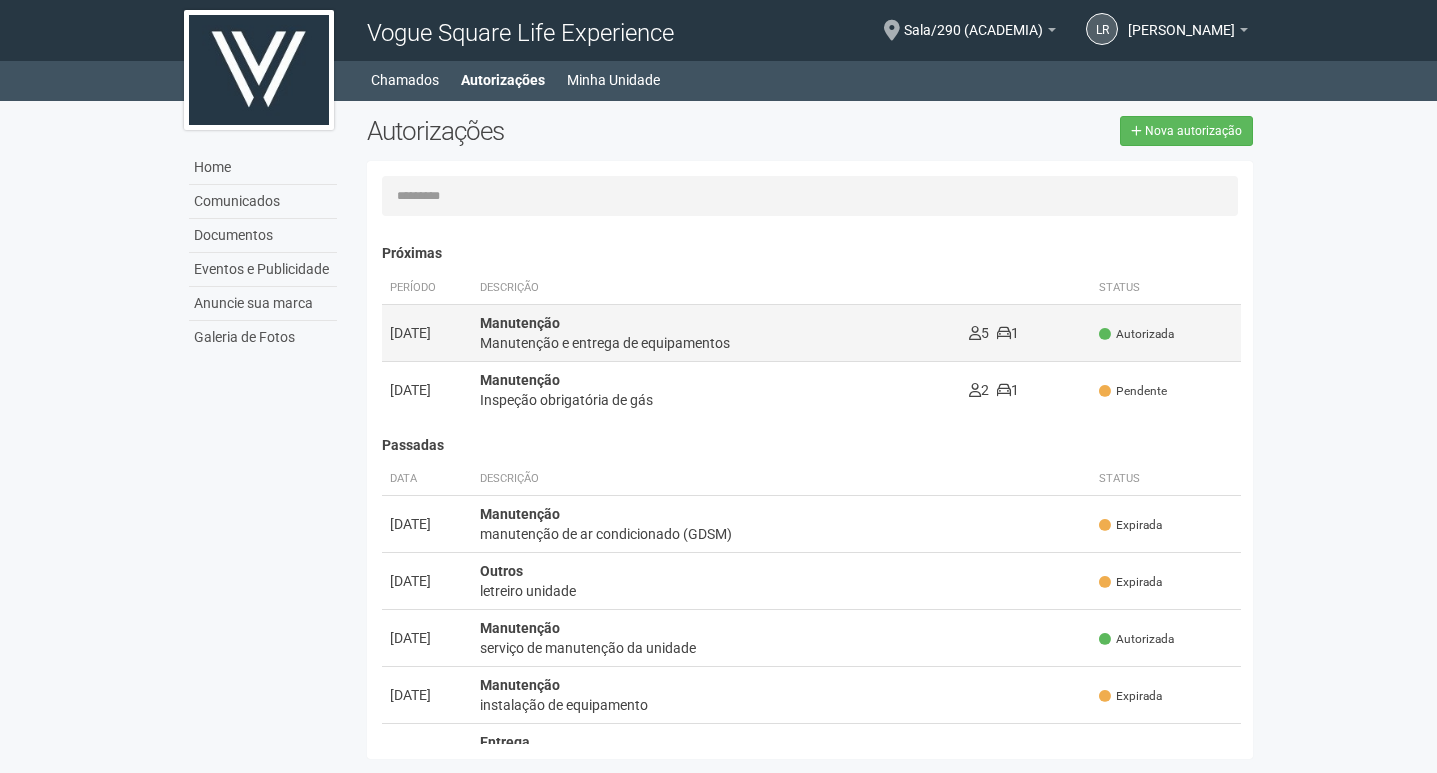 click on "Manutenção" at bounding box center [520, 323] 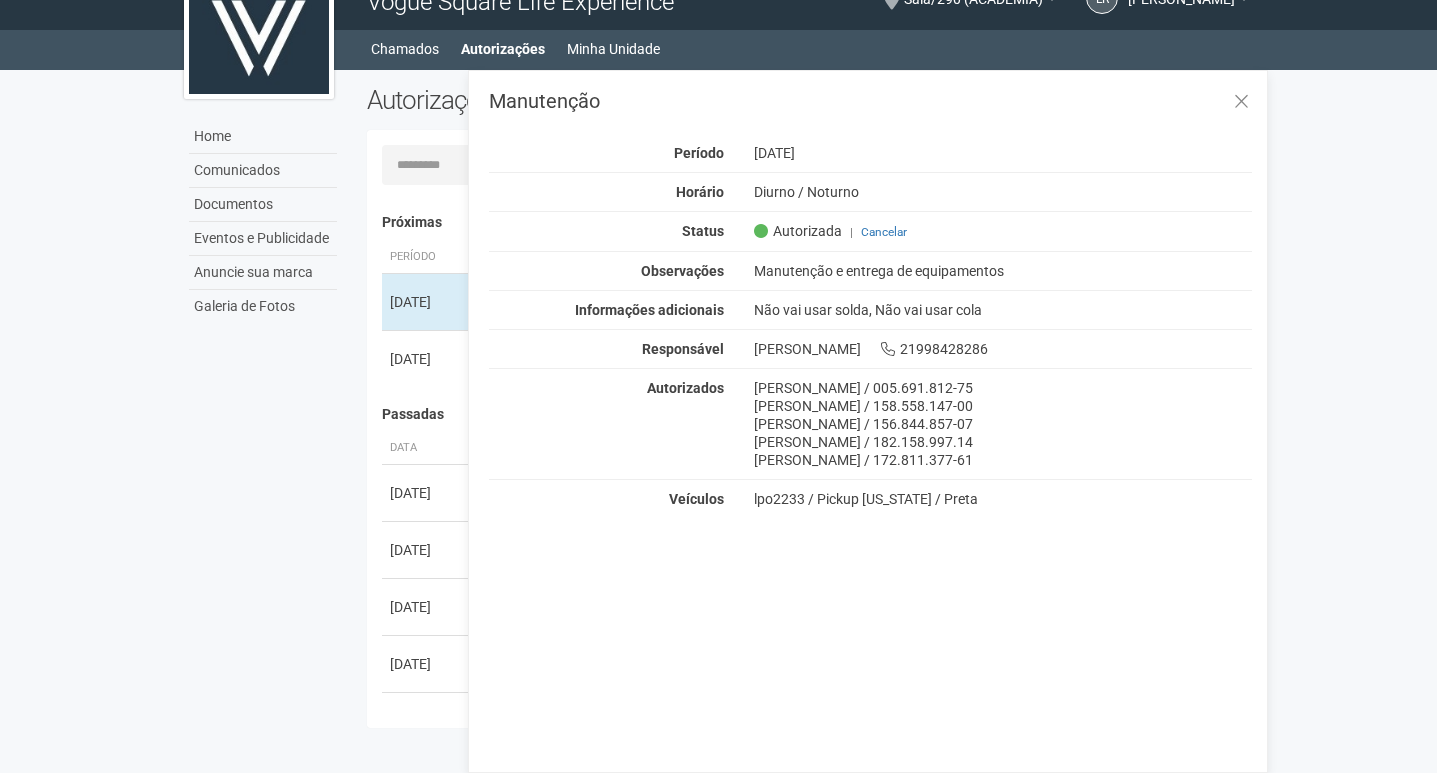 scroll, scrollTop: 0, scrollLeft: 0, axis: both 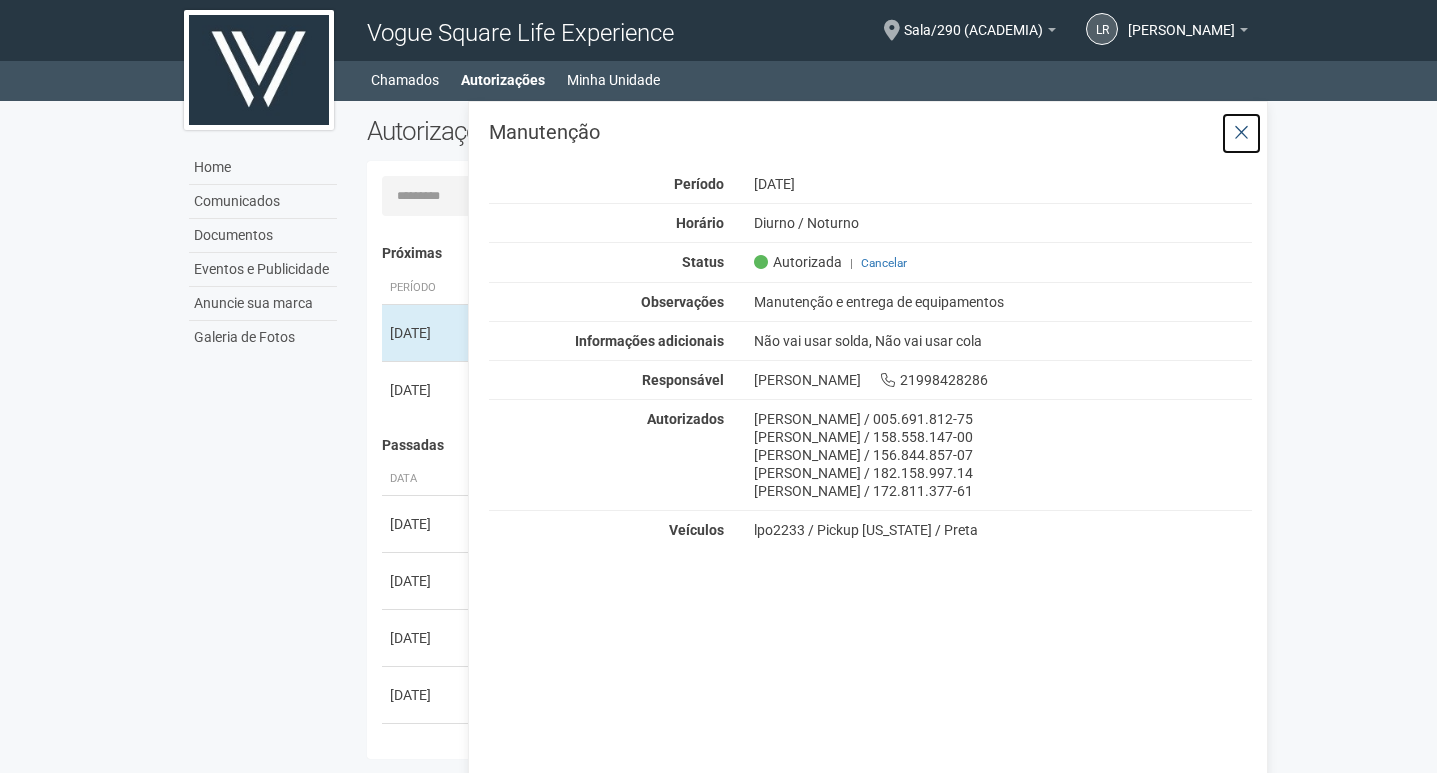 click at bounding box center [1241, 133] 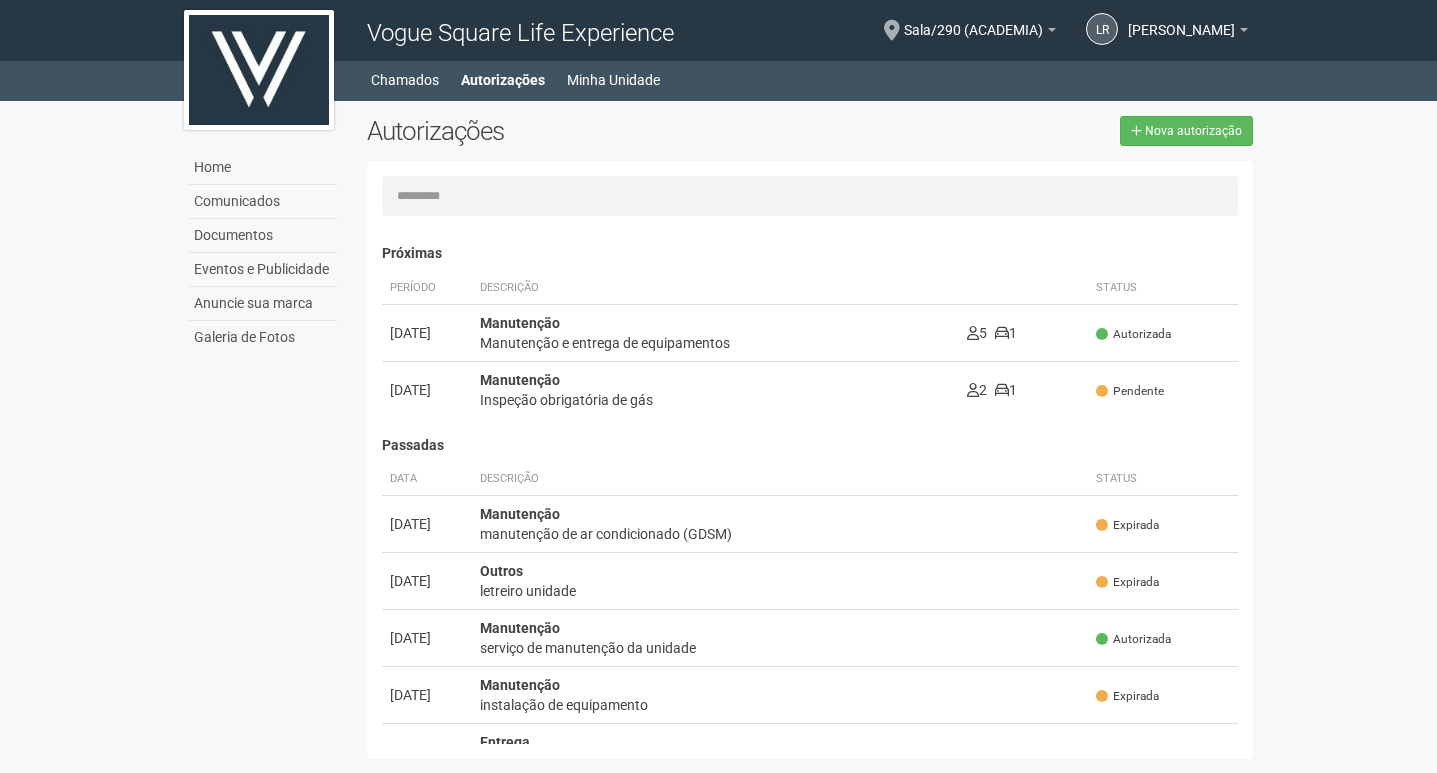 click on "Autorizações
Nova autorização" at bounding box center [810, 138] 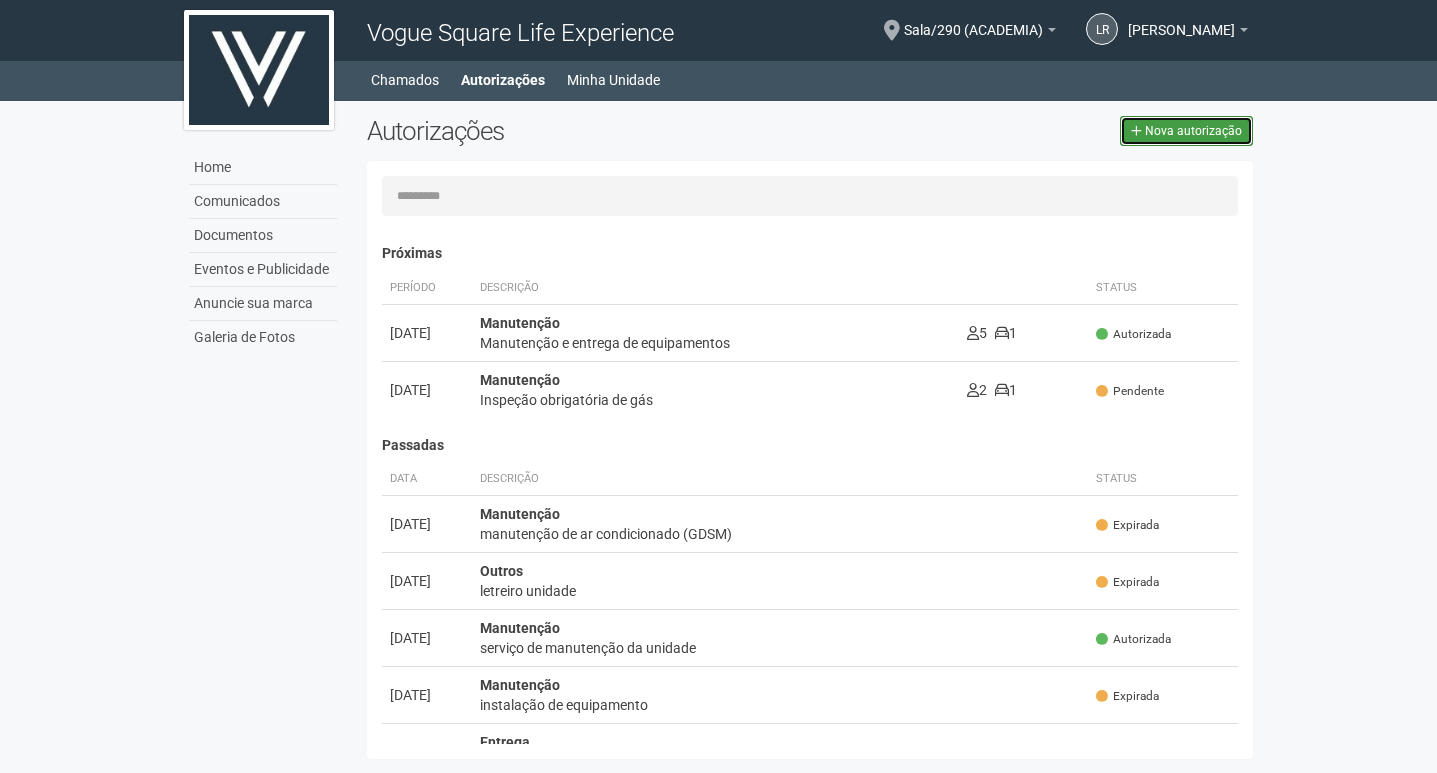 click on "Nova autorização" at bounding box center (1186, 131) 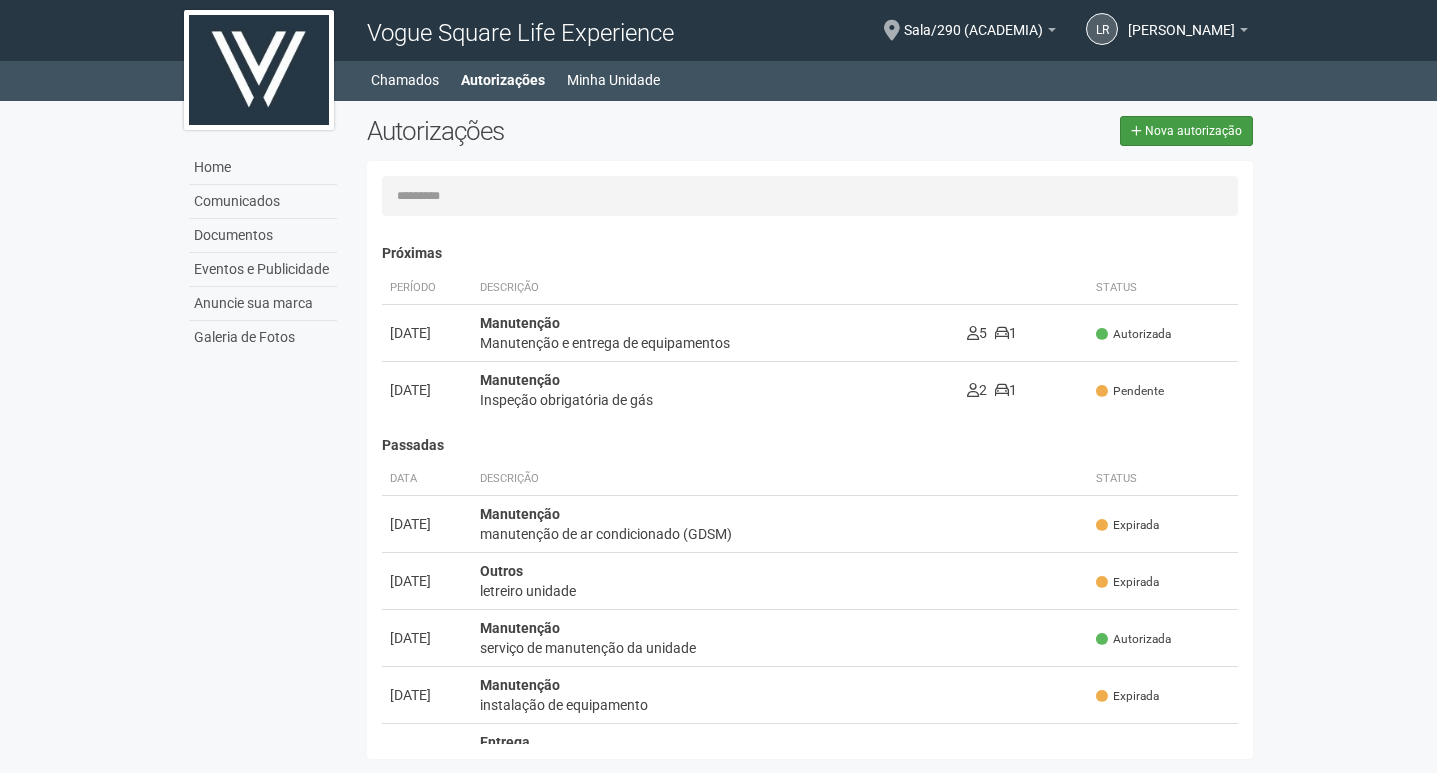 select on "**" 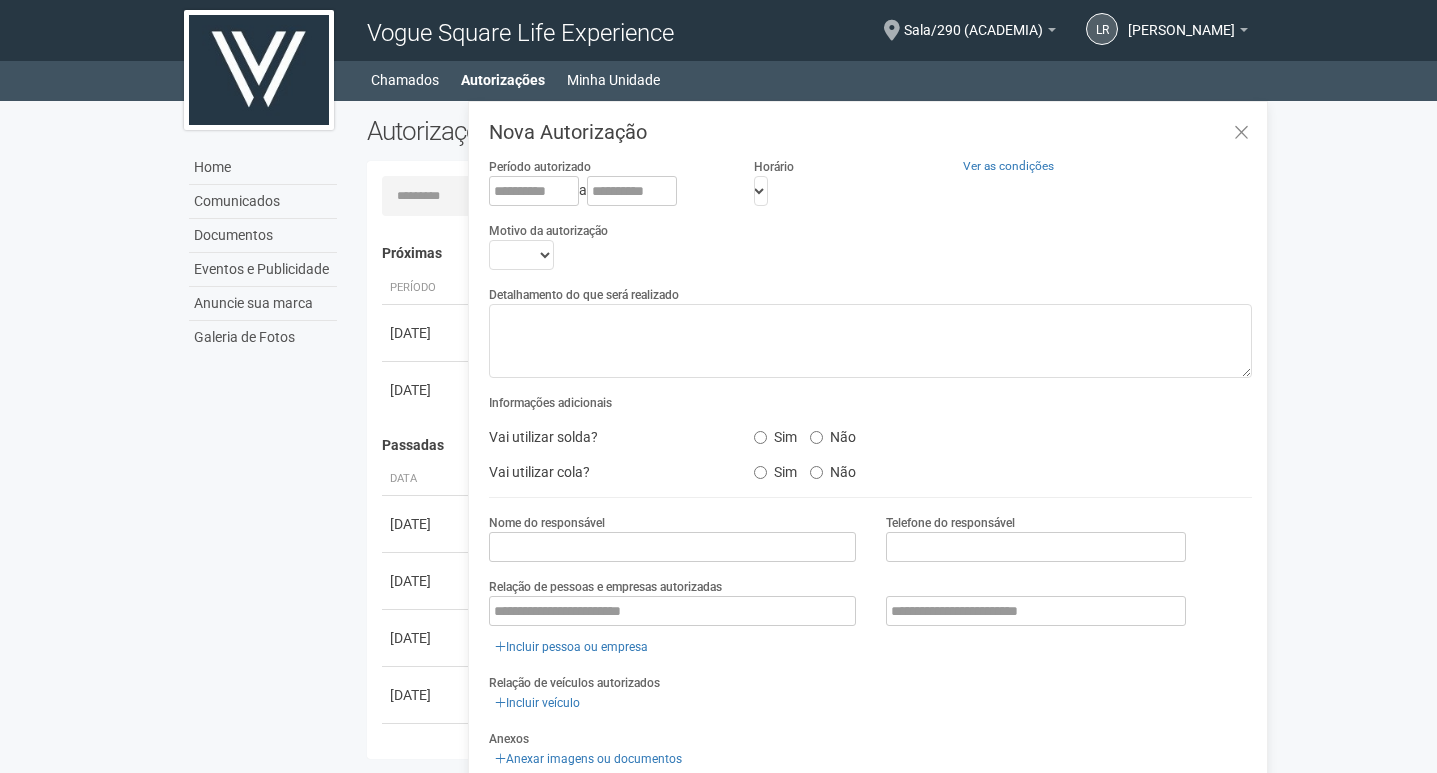scroll, scrollTop: 31, scrollLeft: 0, axis: vertical 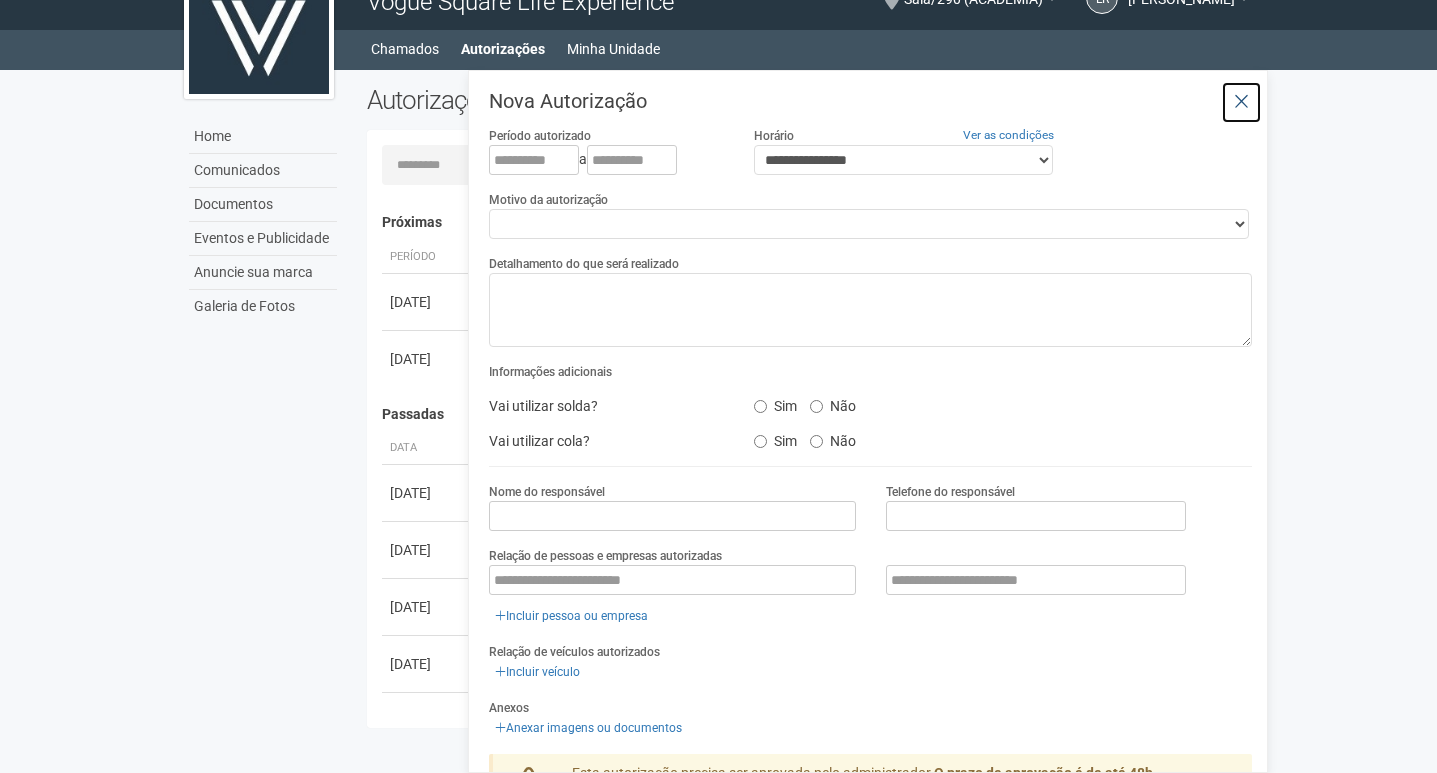 click at bounding box center [1241, 102] 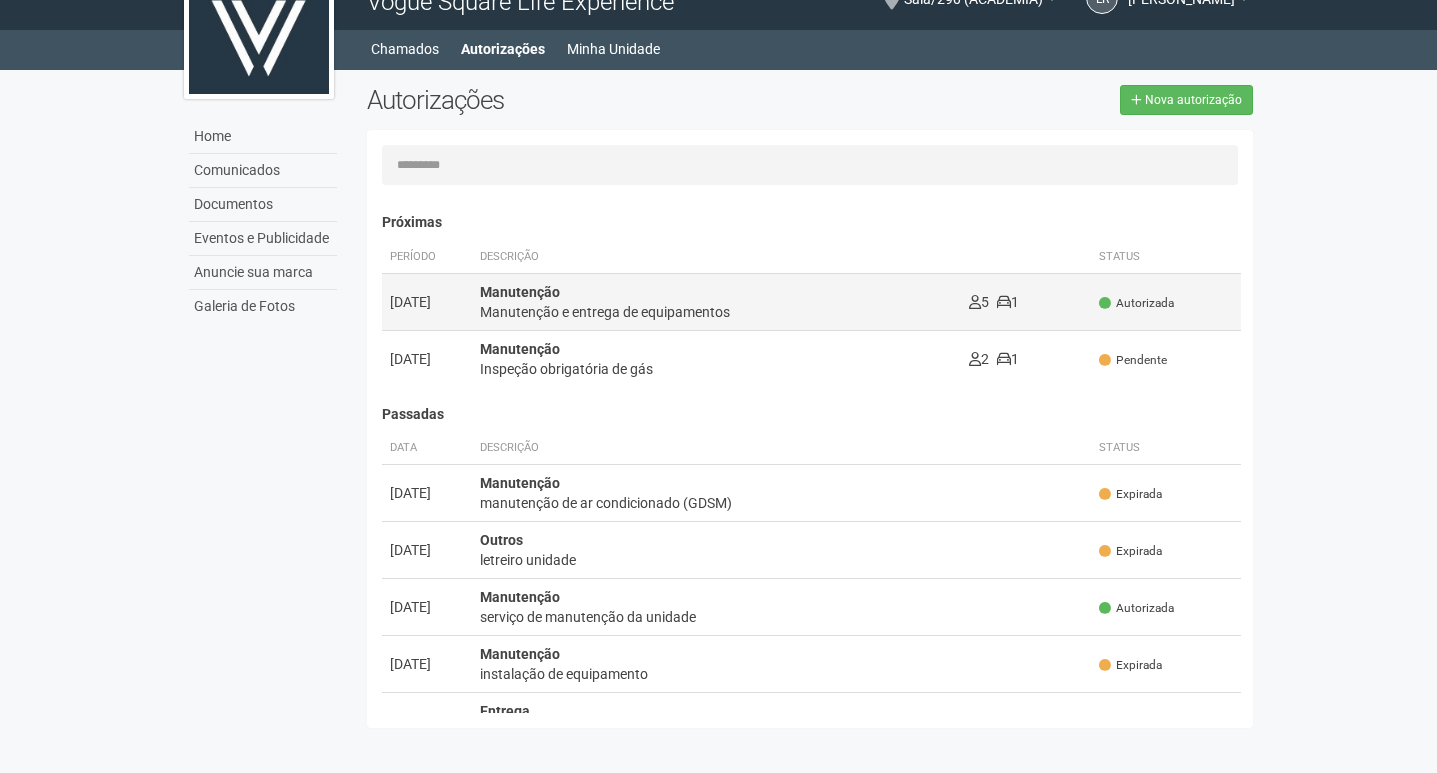 click on "Manutenção" at bounding box center (520, 292) 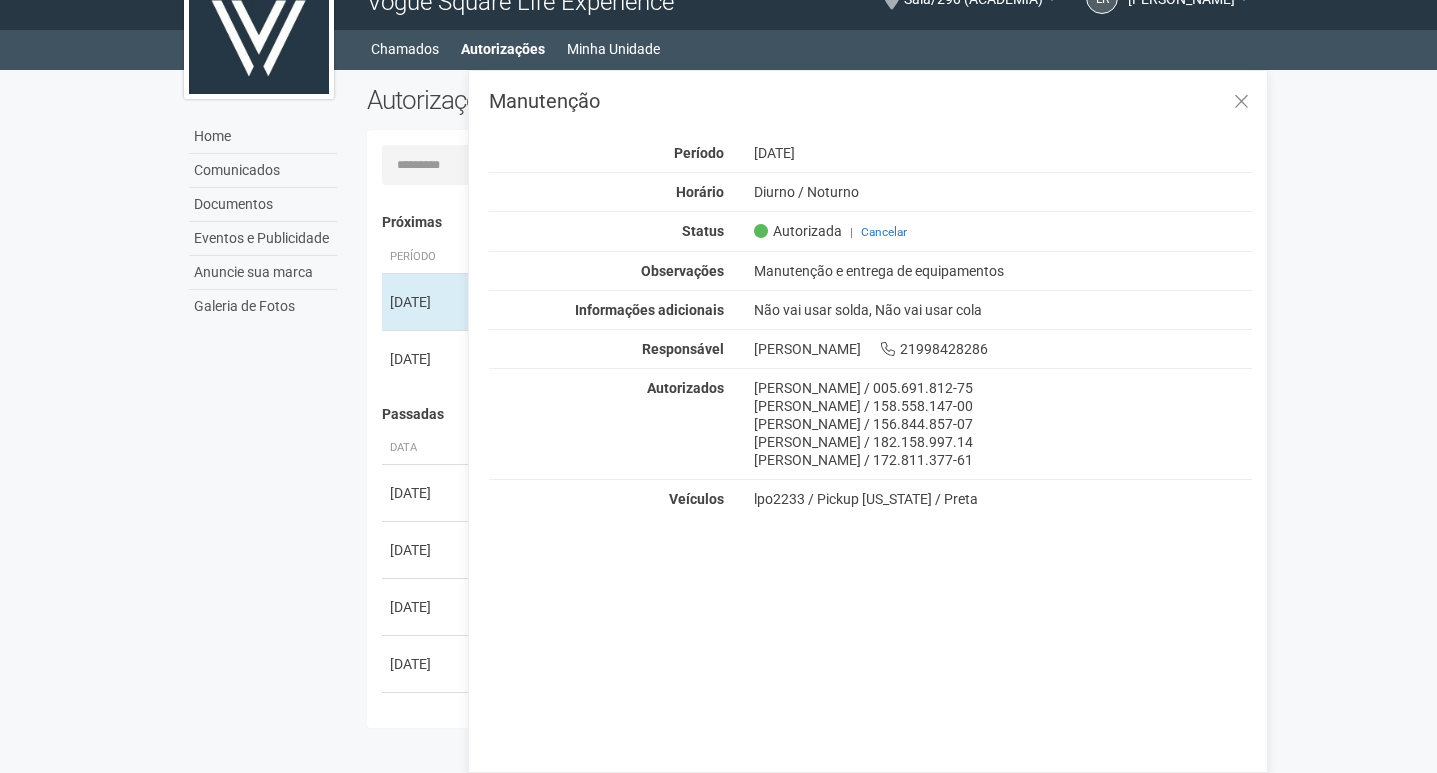 drag, startPoint x: 834, startPoint y: 272, endPoint x: 1018, endPoint y: 273, distance: 184.00272 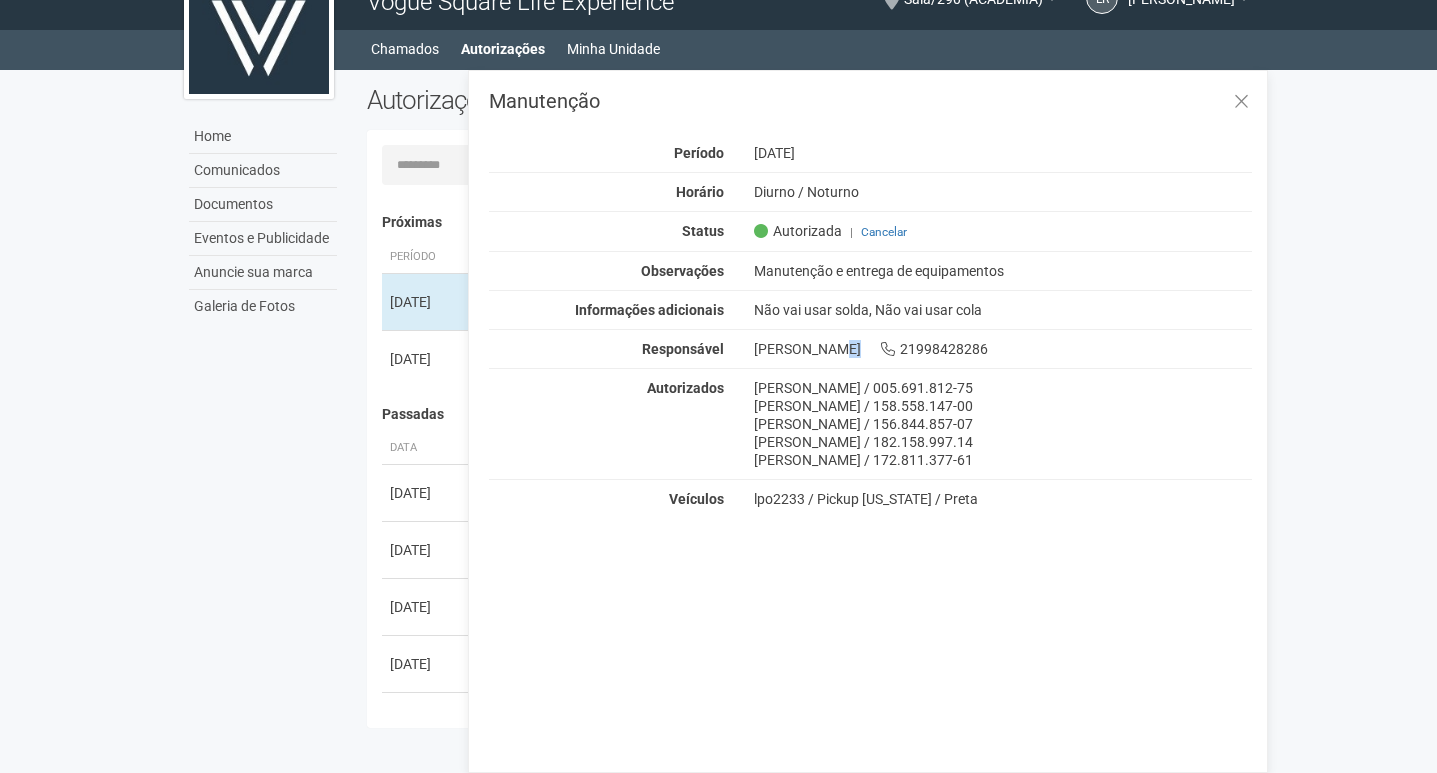 drag, startPoint x: 766, startPoint y: 351, endPoint x: 826, endPoint y: 348, distance: 60.074955 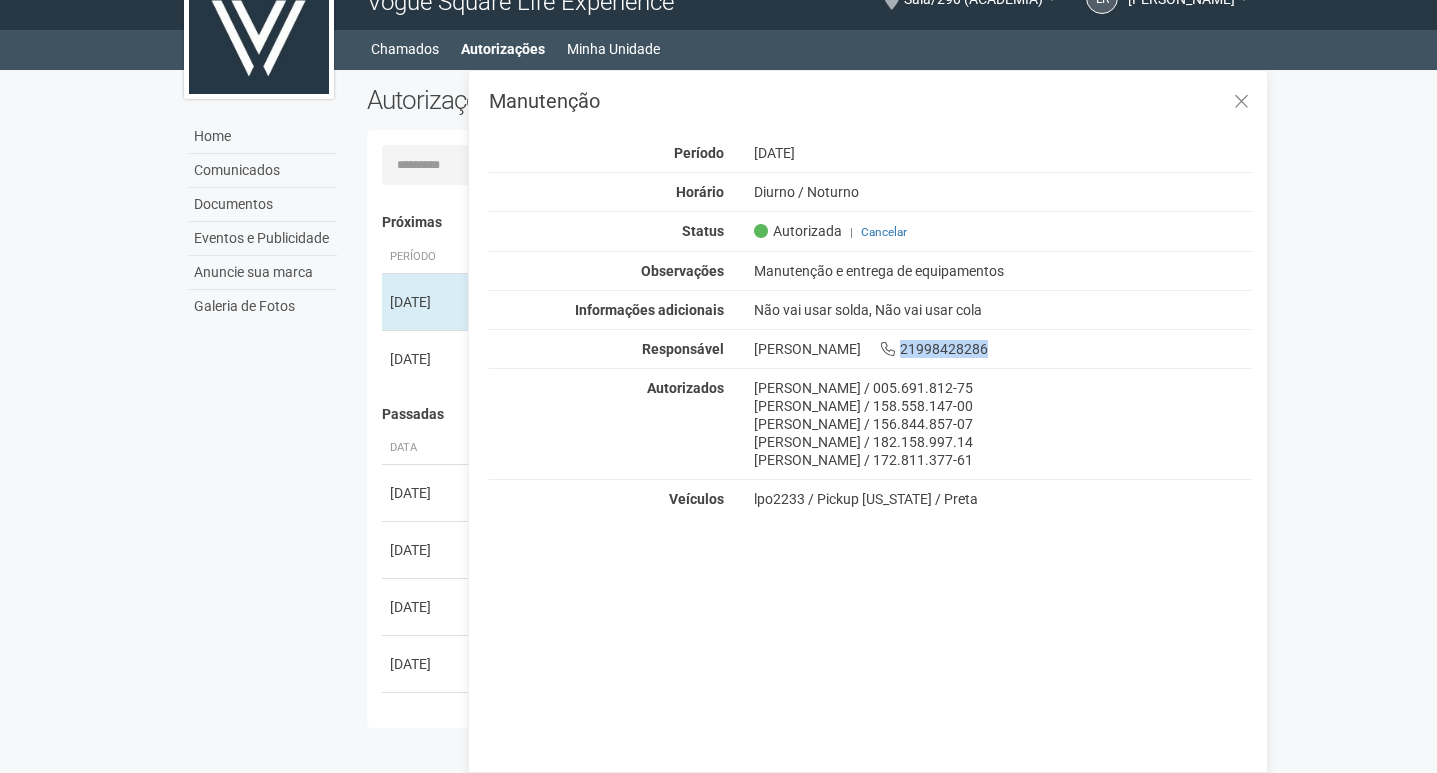 drag, startPoint x: 883, startPoint y: 353, endPoint x: 955, endPoint y: 354, distance: 72.00694 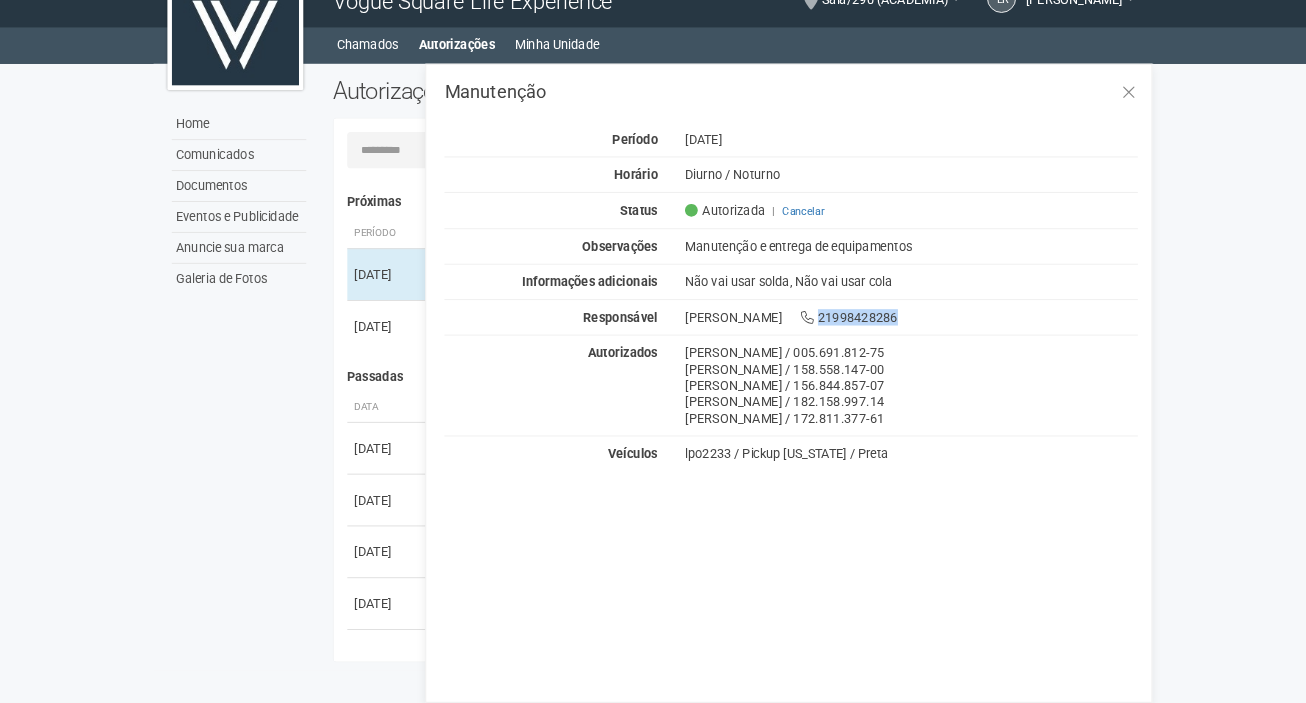 scroll, scrollTop: 30, scrollLeft: 0, axis: vertical 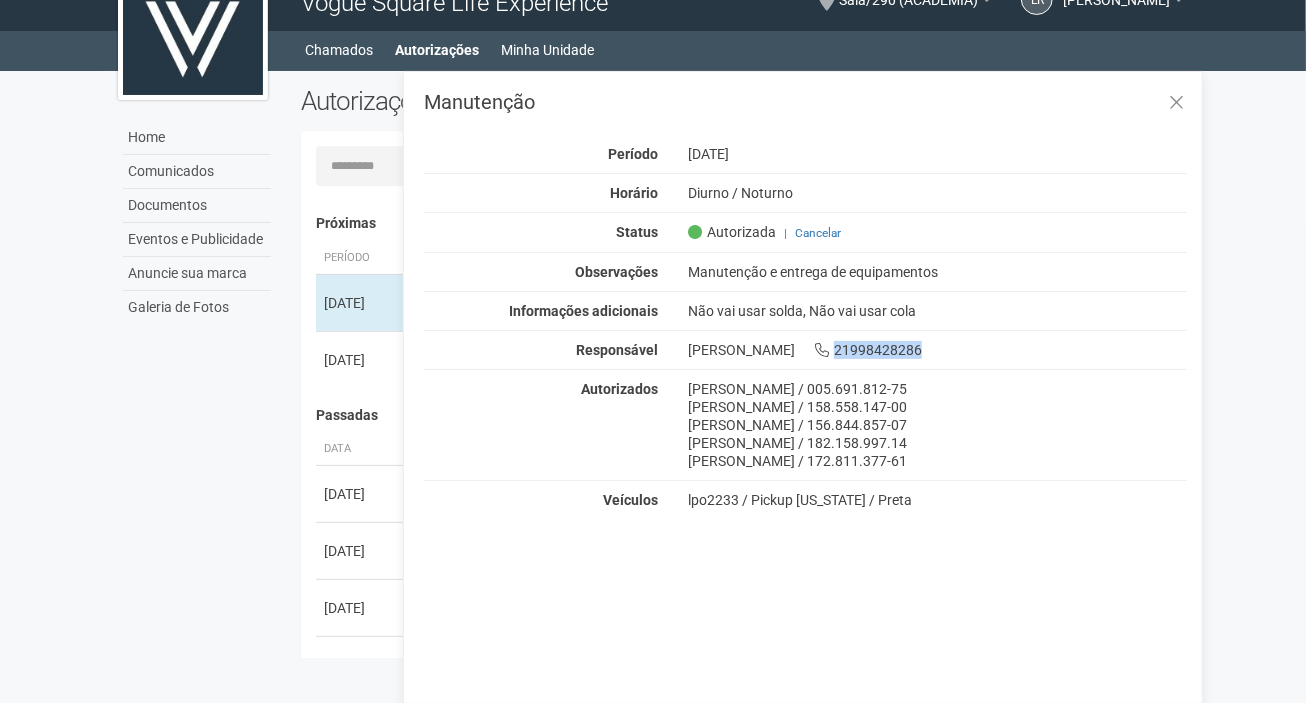 drag, startPoint x: 898, startPoint y: 421, endPoint x: 1001, endPoint y: 422, distance: 103.00485 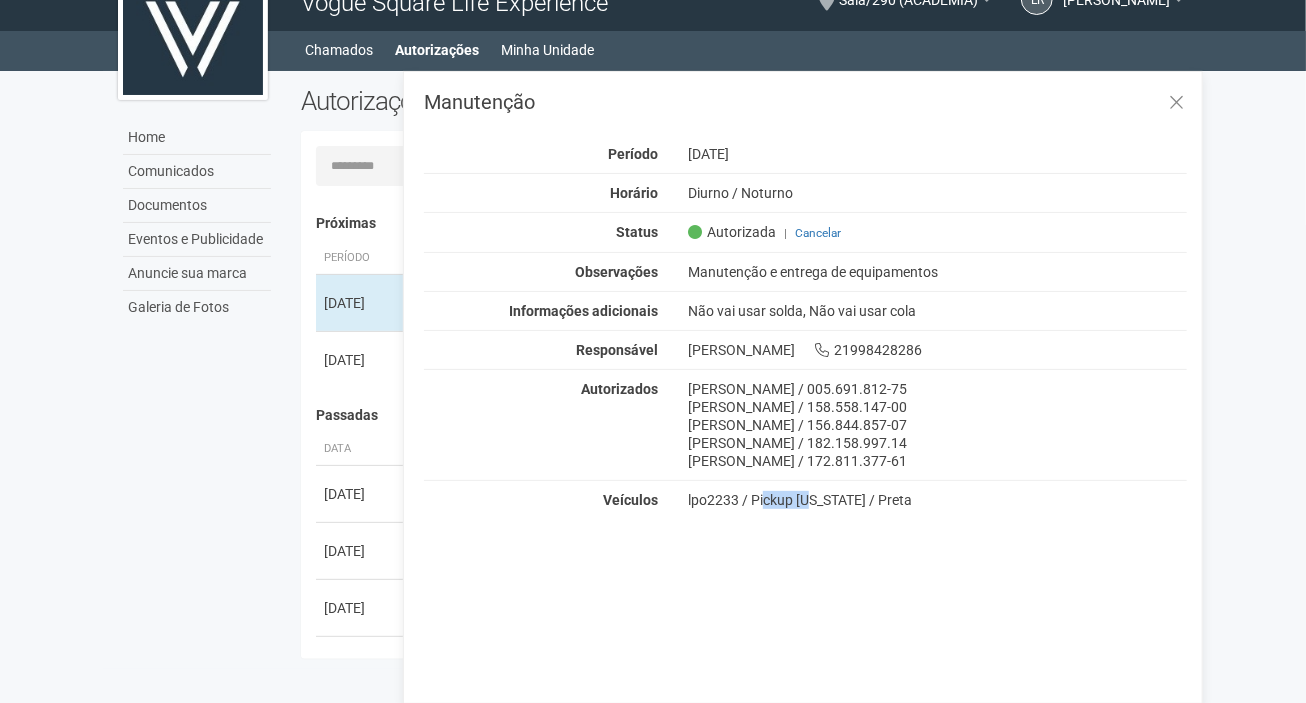 drag, startPoint x: 689, startPoint y: 499, endPoint x: 739, endPoint y: 499, distance: 50 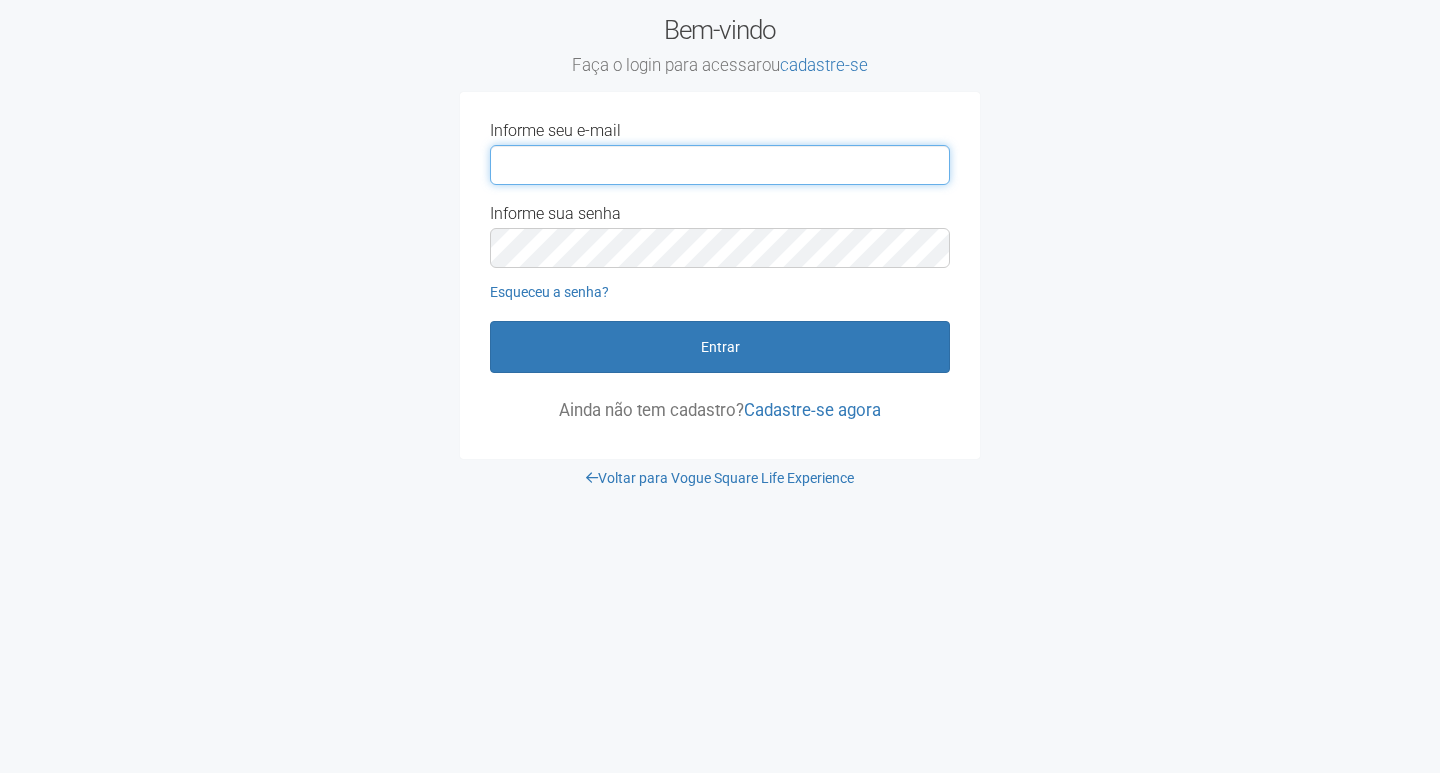 scroll, scrollTop: 0, scrollLeft: 0, axis: both 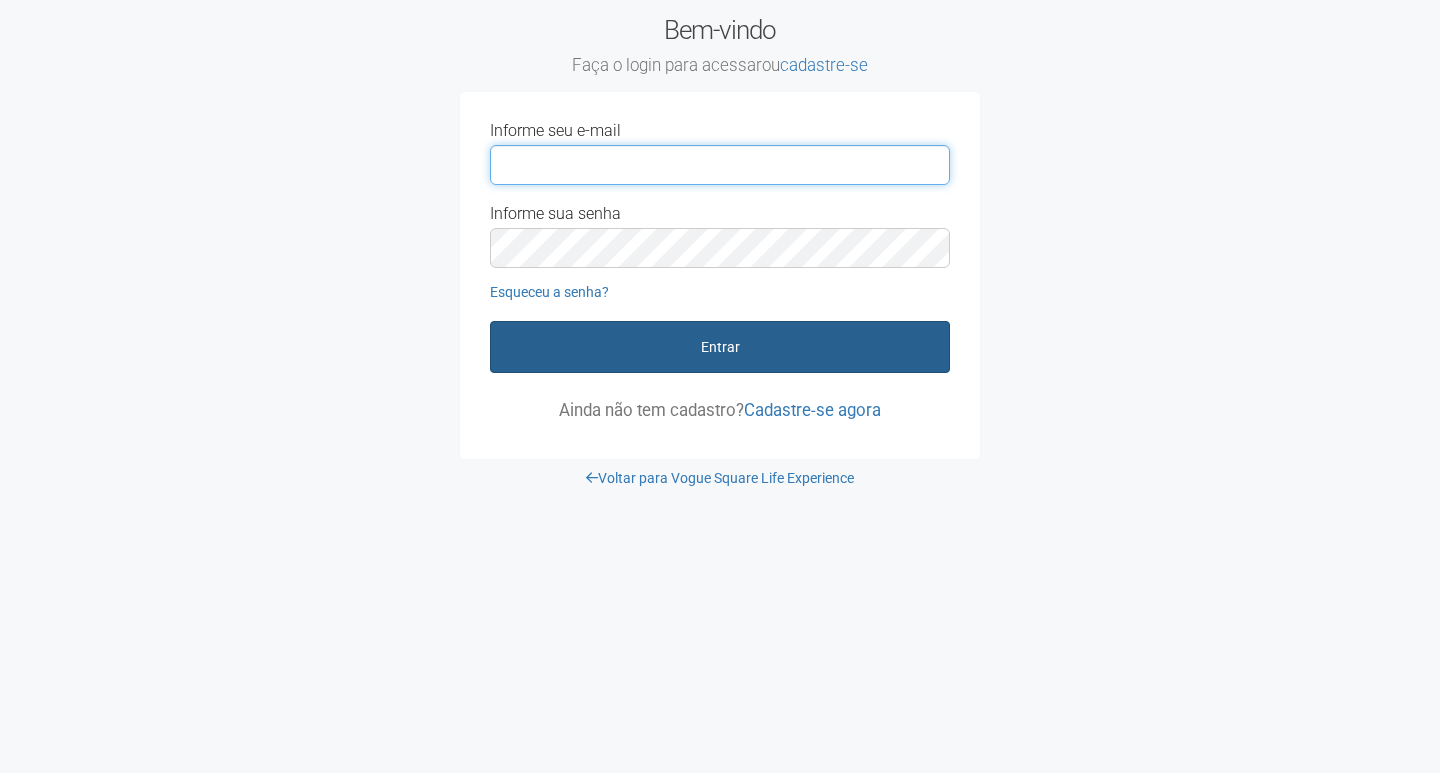 type on "**********" 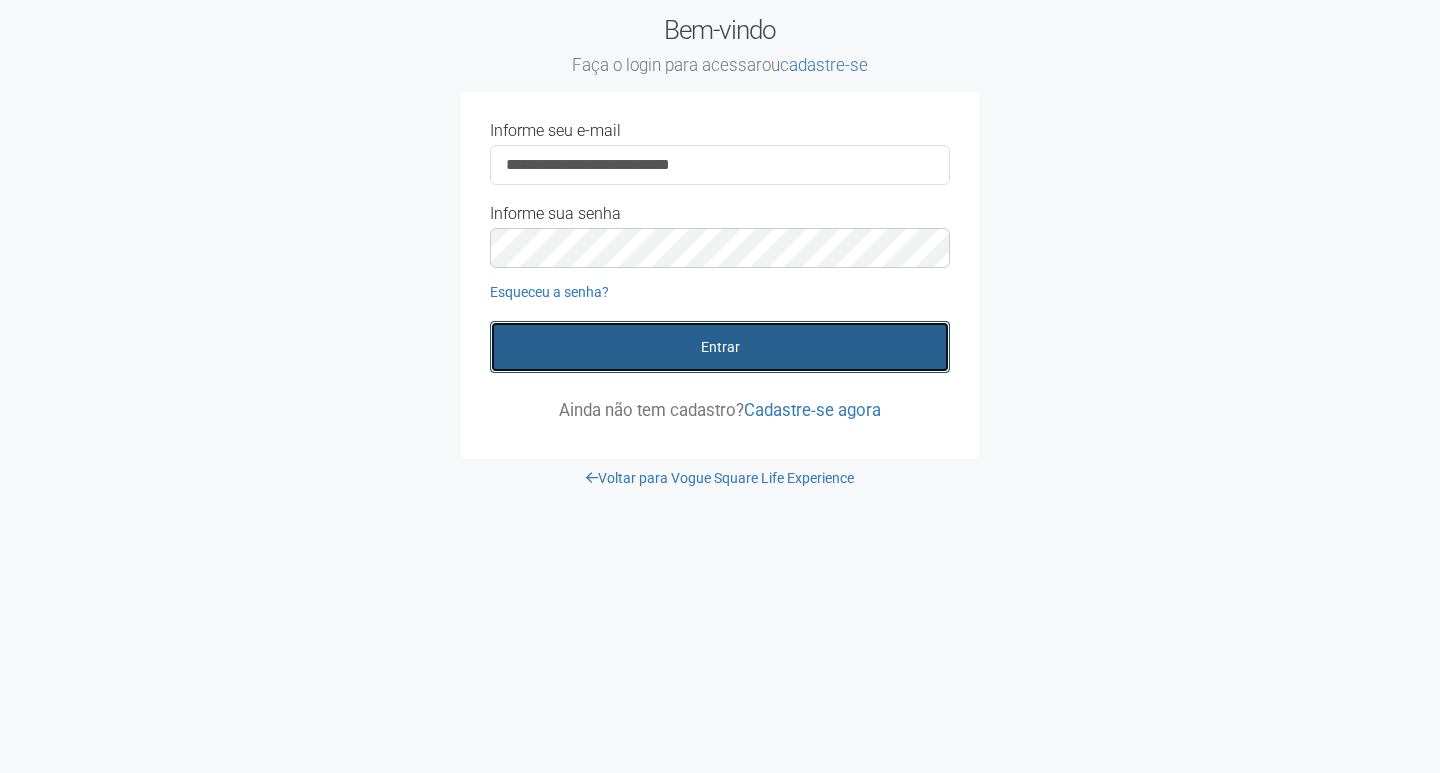 click on "Entrar" at bounding box center [720, 347] 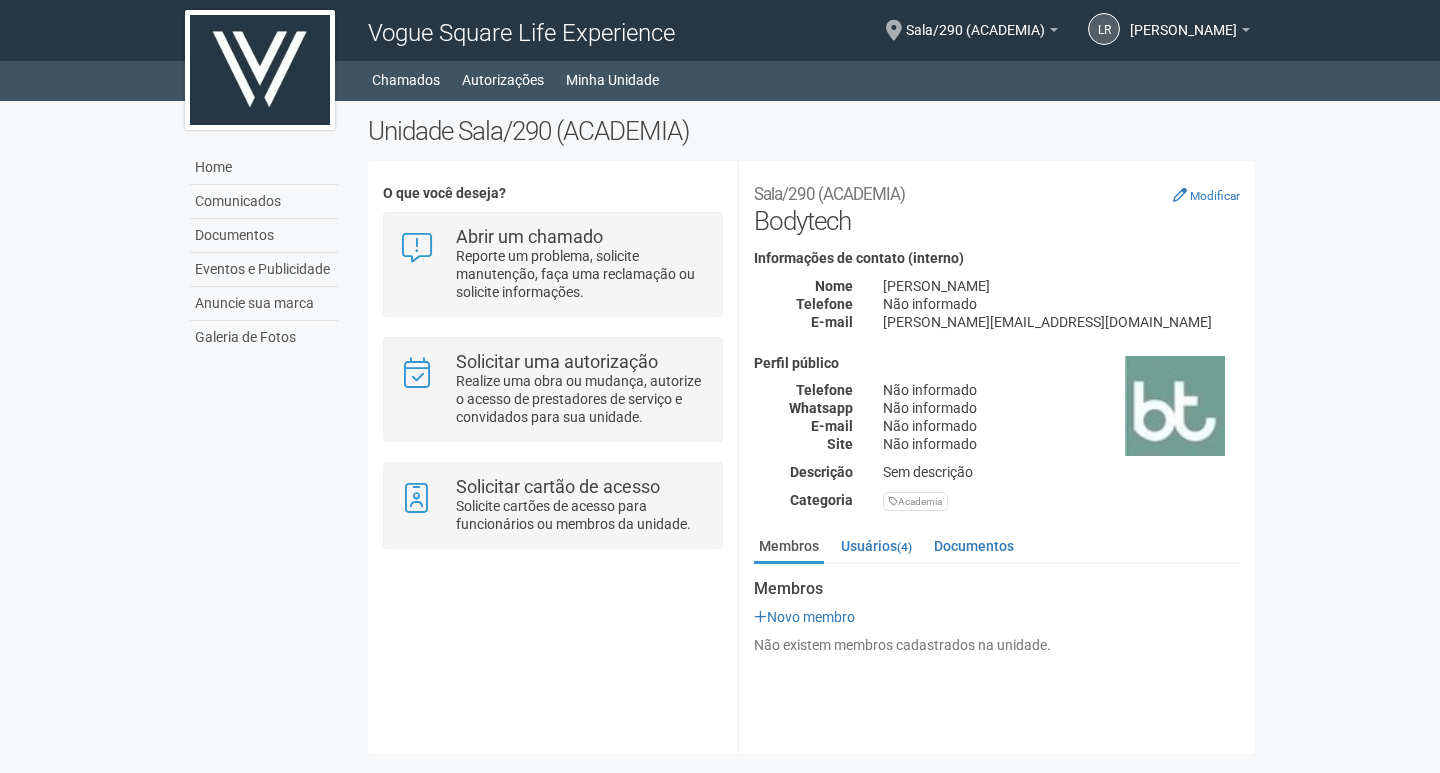 scroll, scrollTop: 0, scrollLeft: 0, axis: both 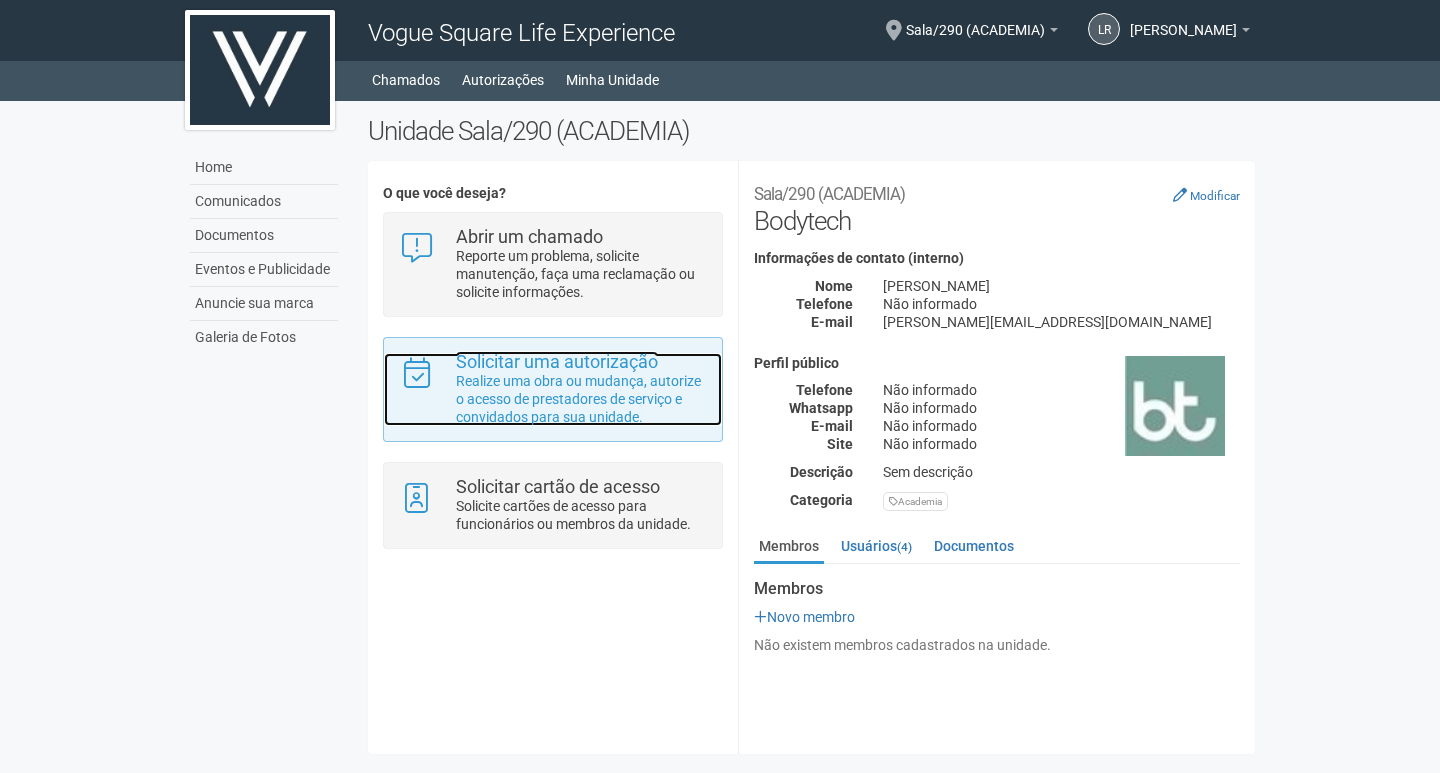 click on "Solicitar uma autorização" at bounding box center [557, 361] 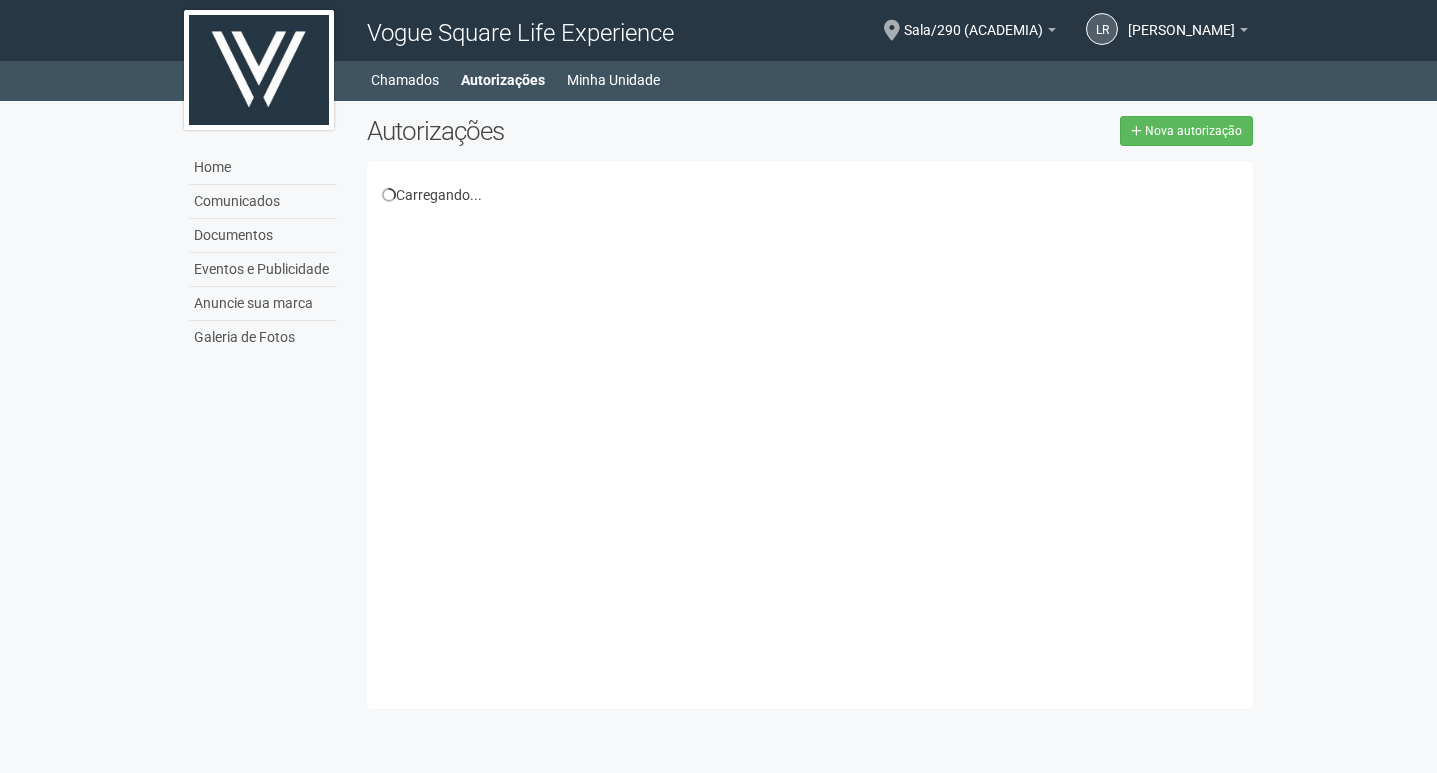 scroll, scrollTop: 0, scrollLeft: 0, axis: both 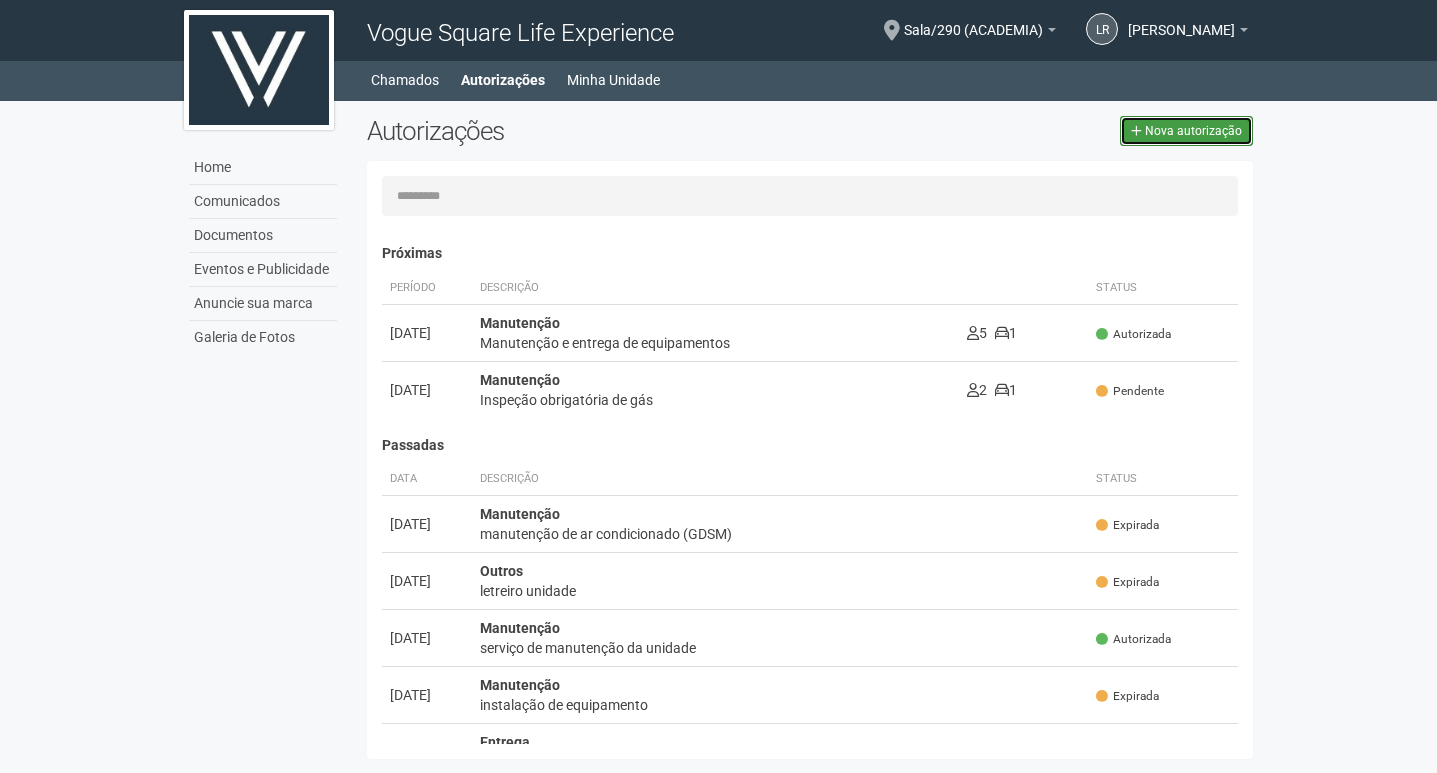 click on "Nova autorização" at bounding box center [1186, 131] 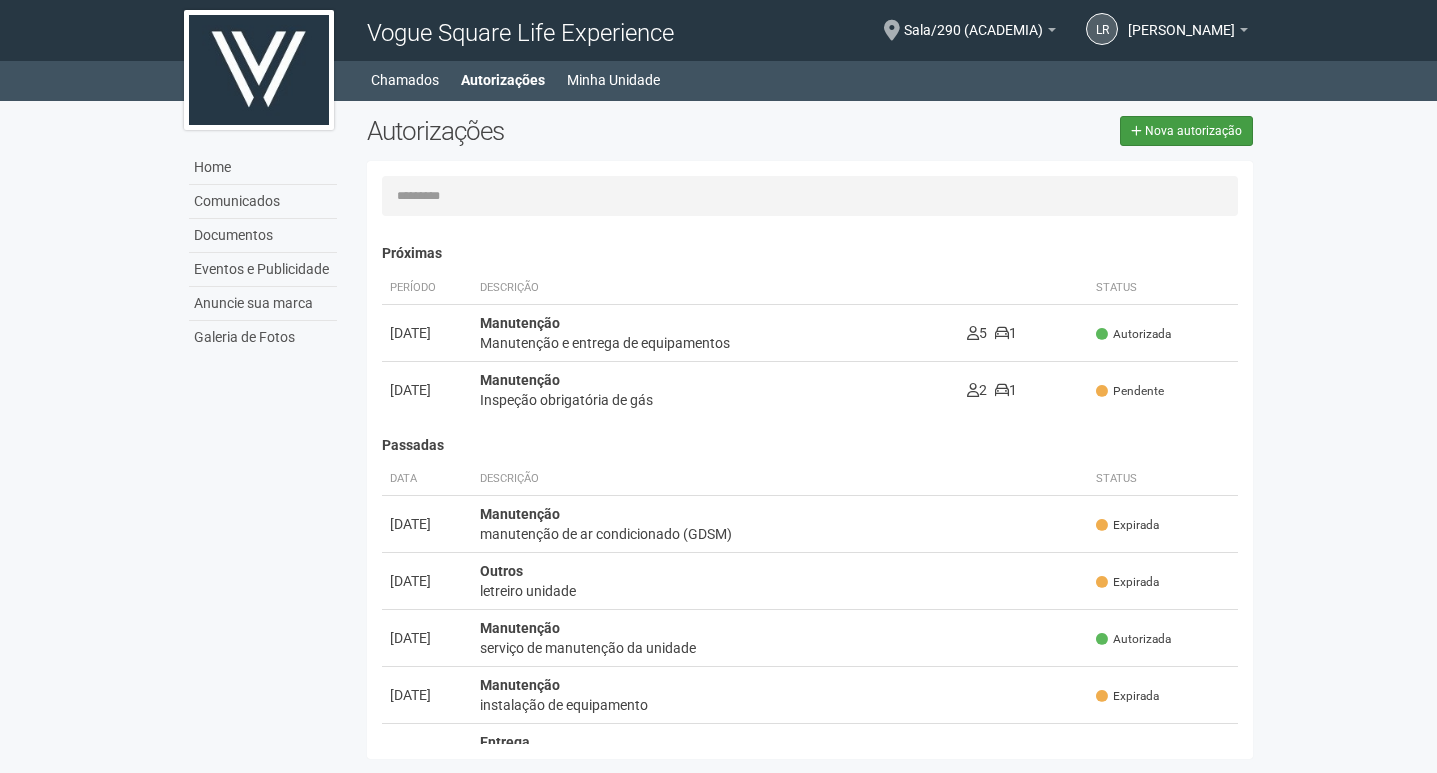 select on "**" 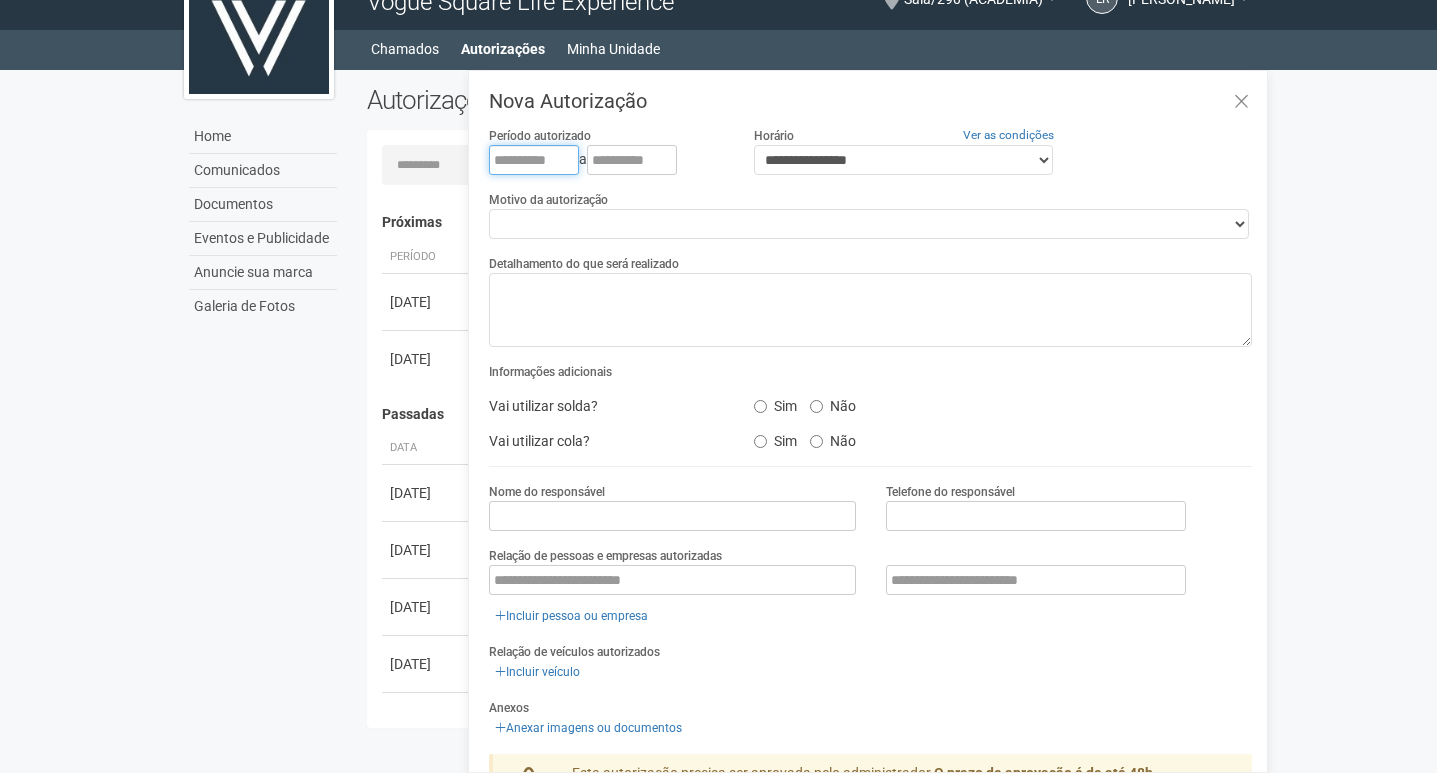 click at bounding box center (534, 160) 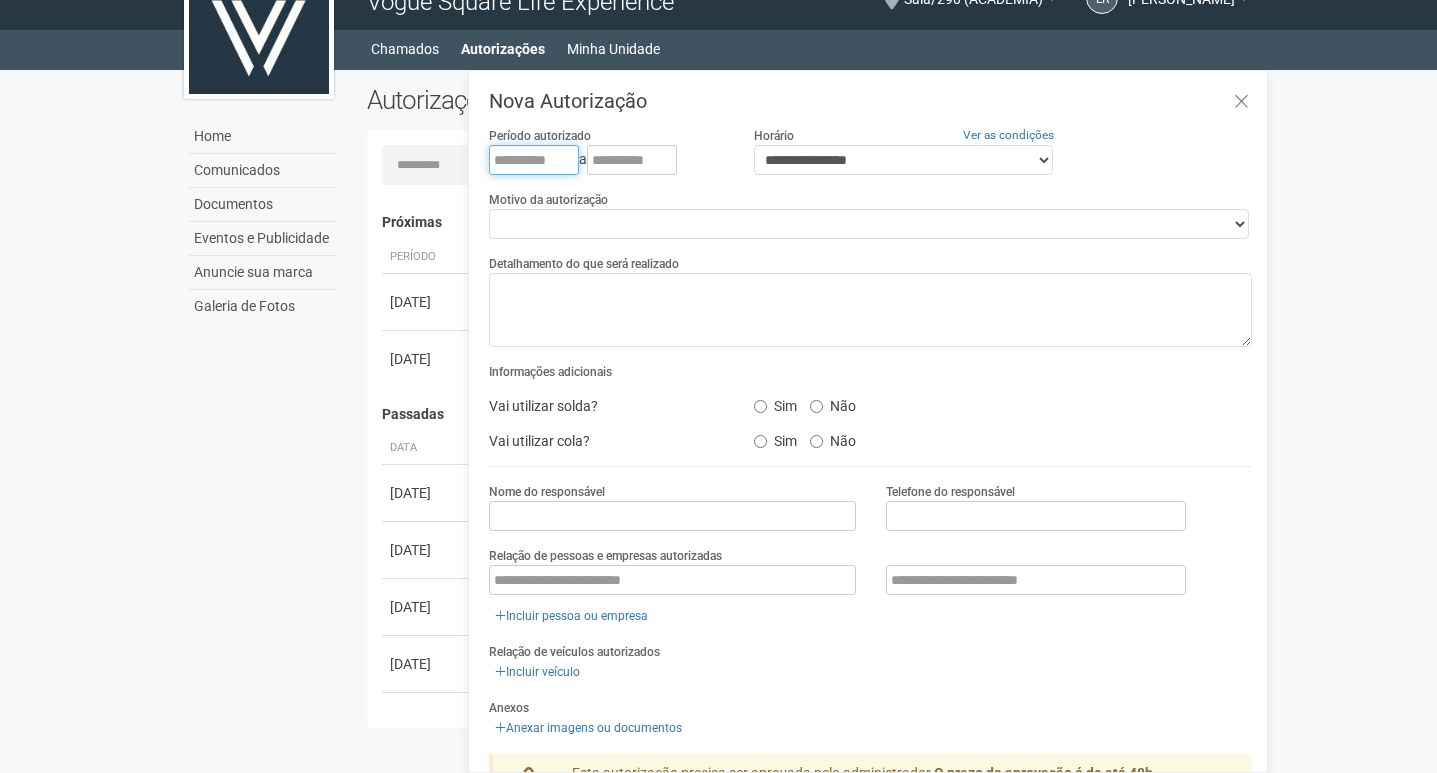 click at bounding box center [534, 160] 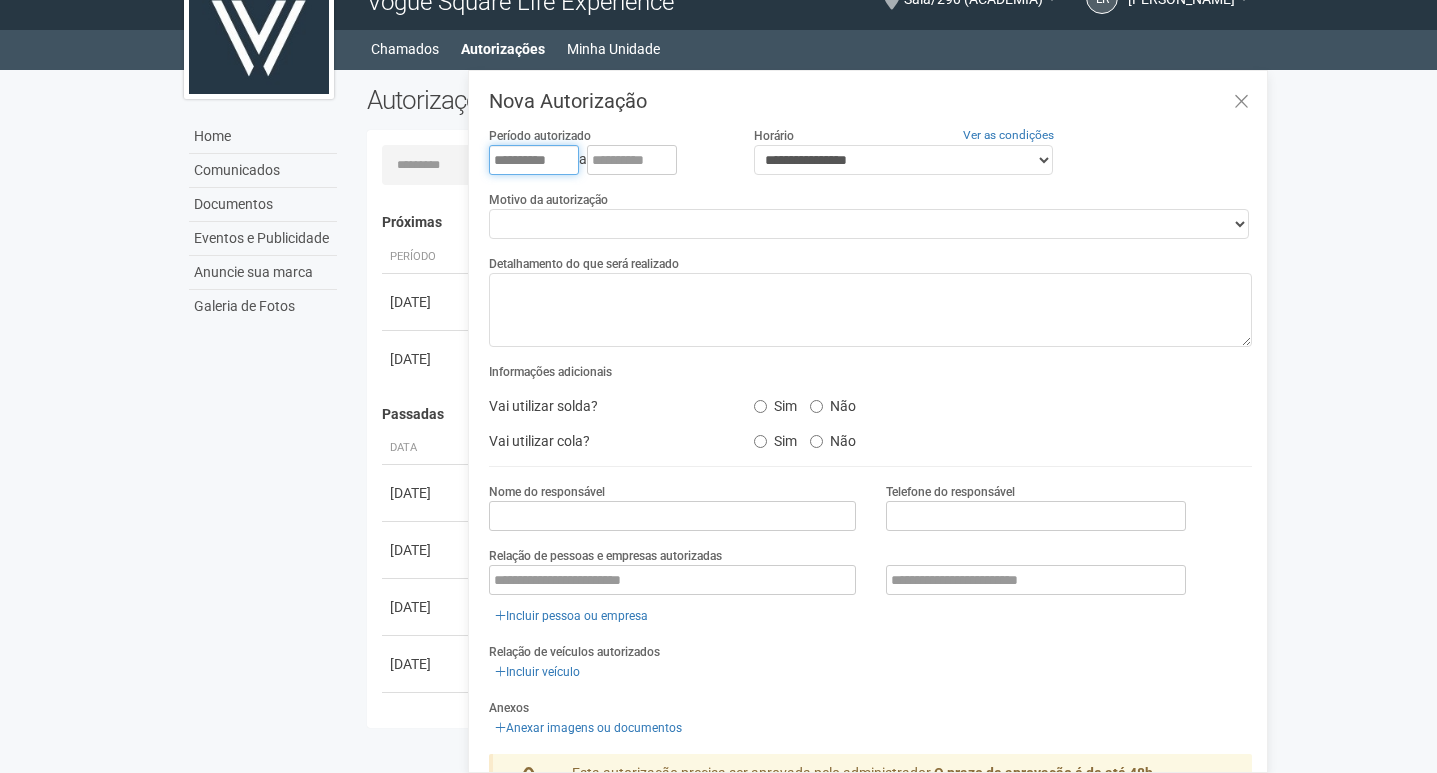 type on "**********" 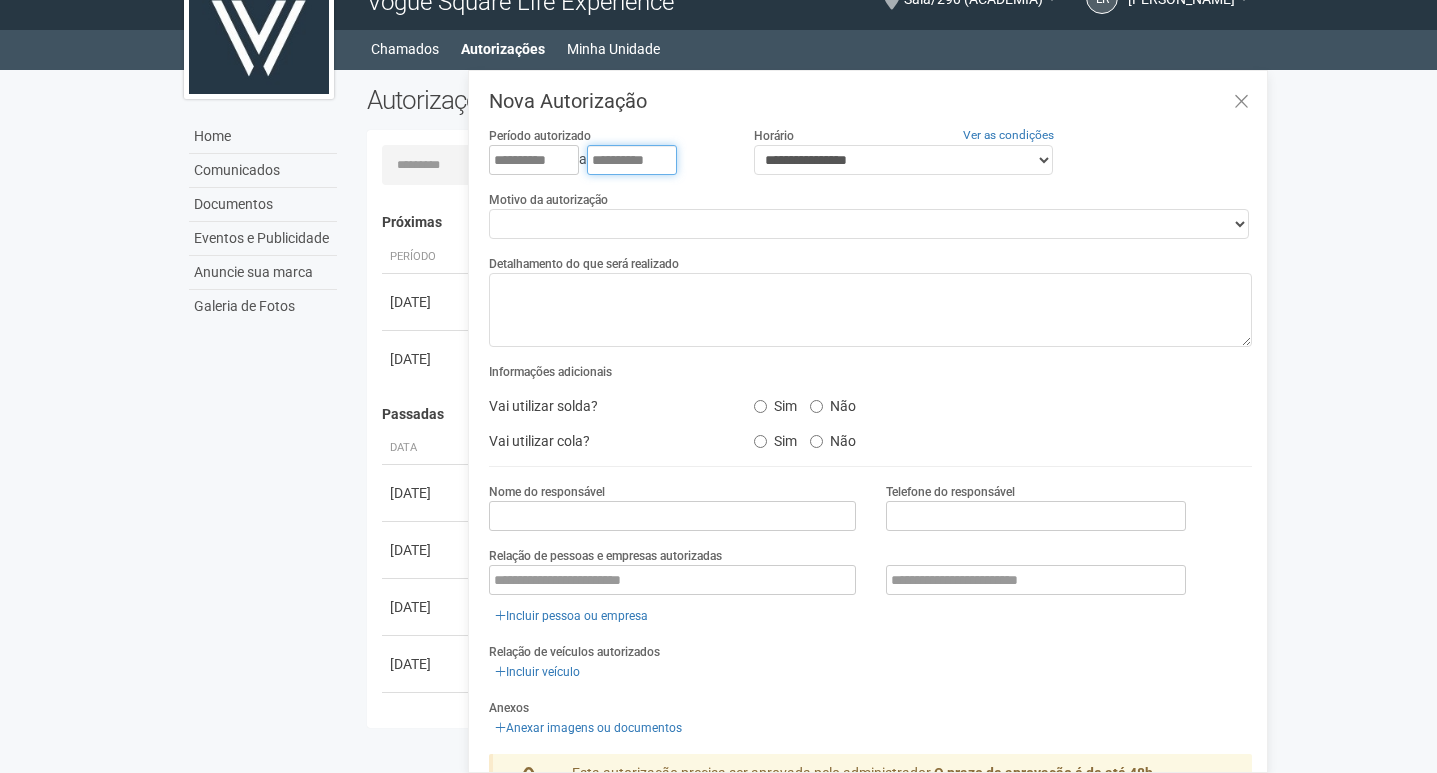 type on "**********" 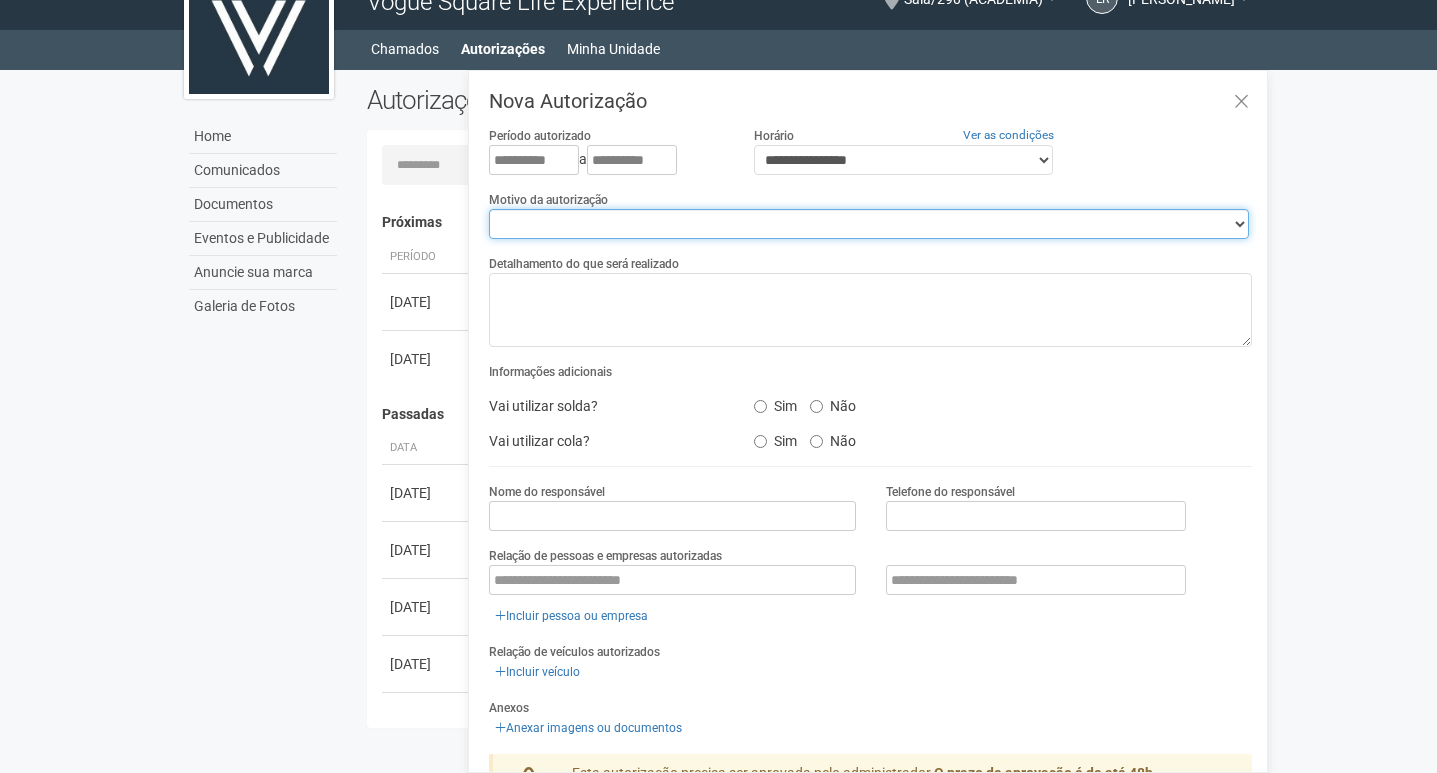 click on "**********" at bounding box center [869, 224] 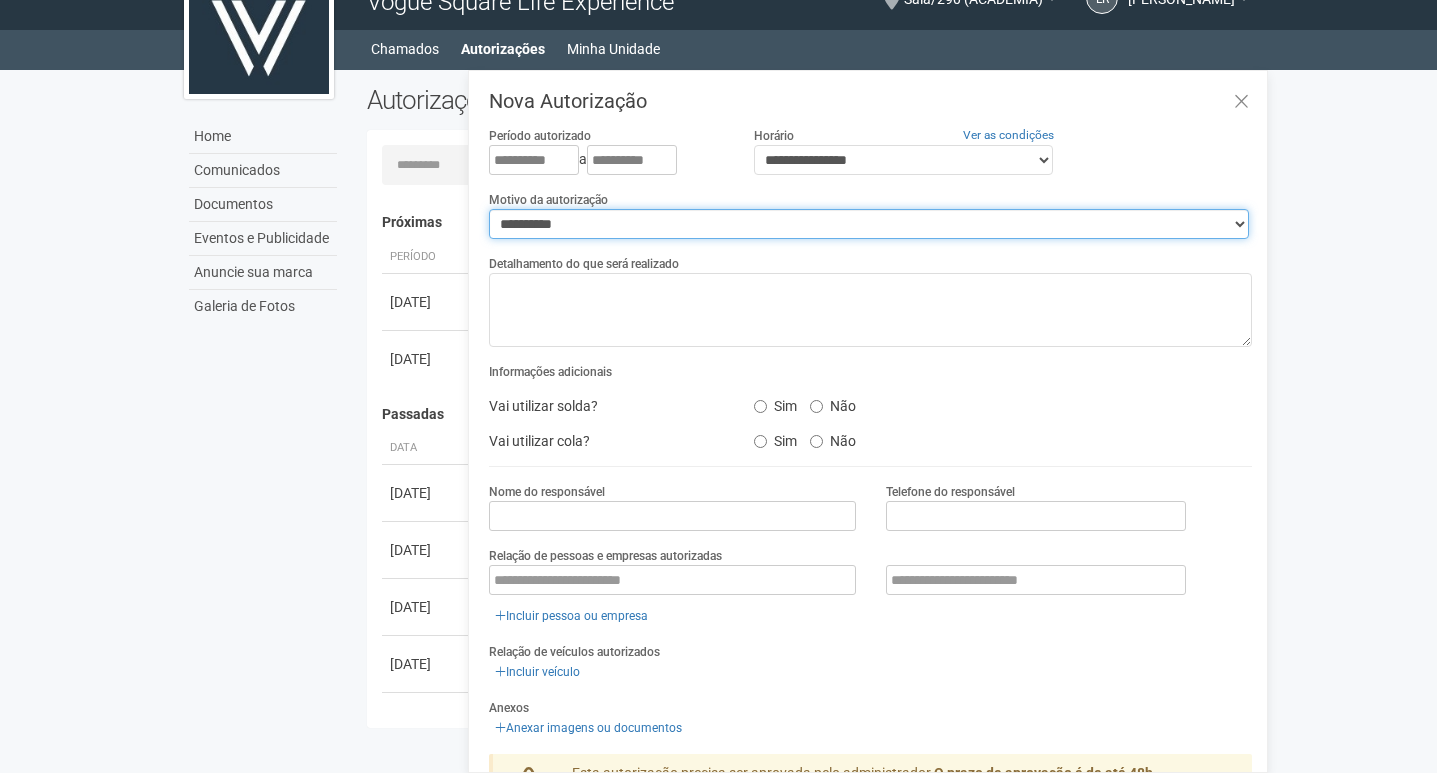 click on "**********" at bounding box center [869, 224] 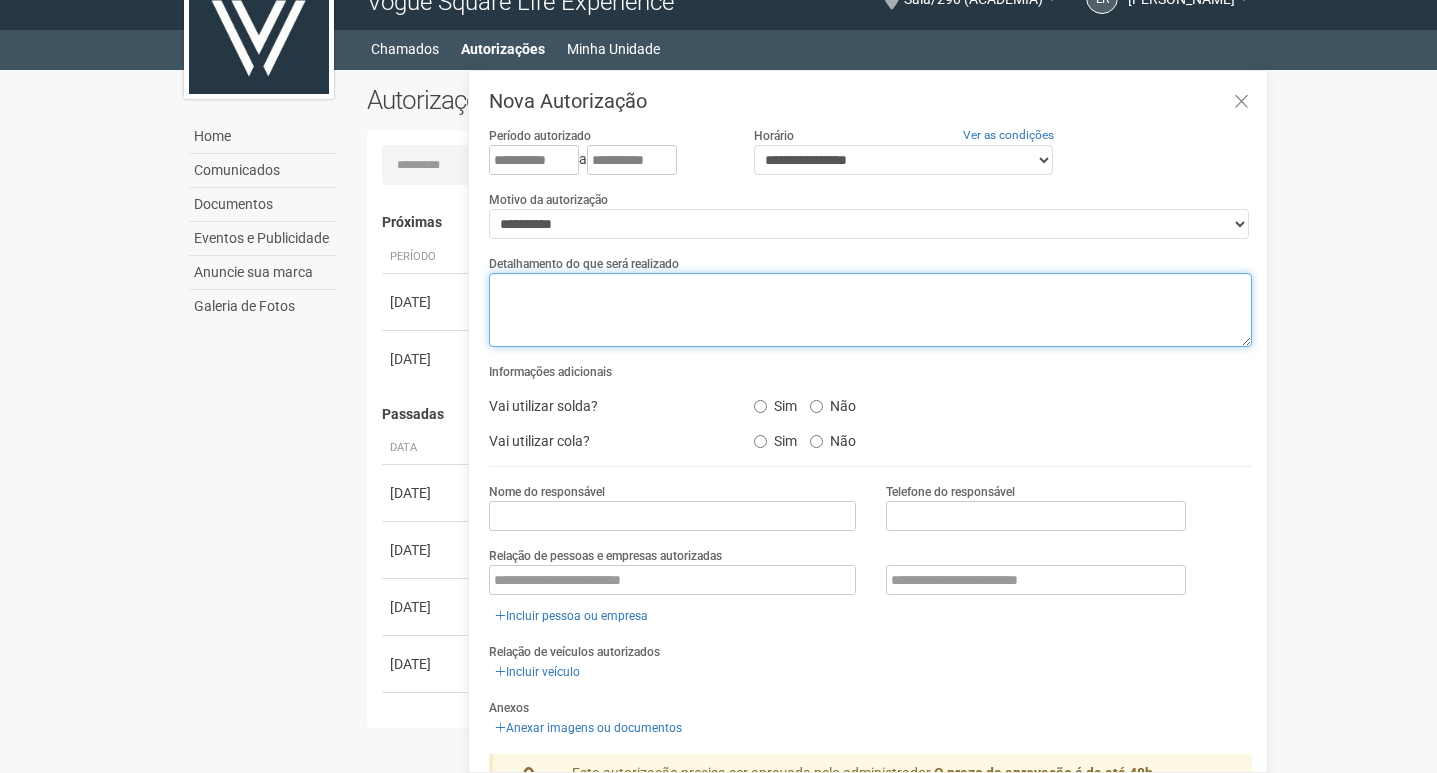 click at bounding box center (870, 310) 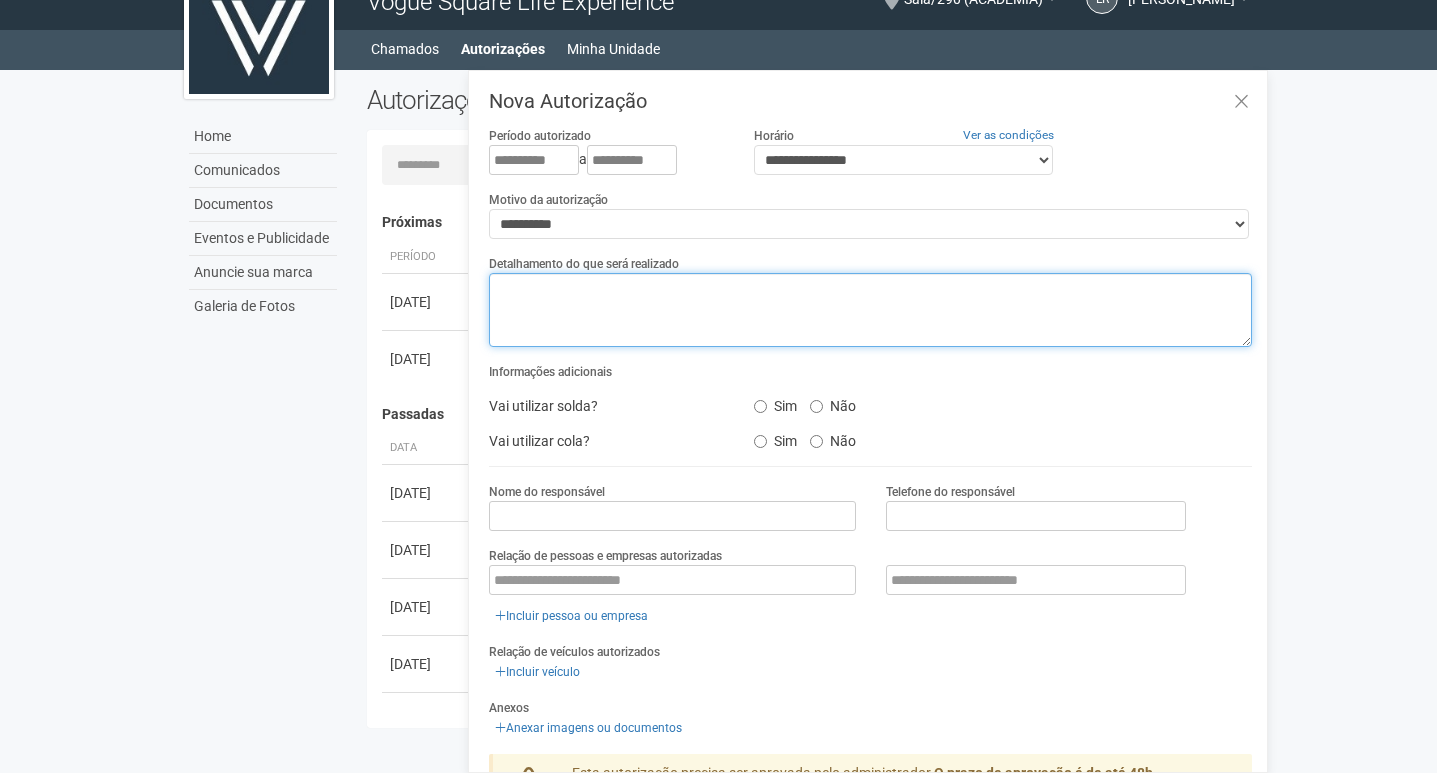 paste on "**********" 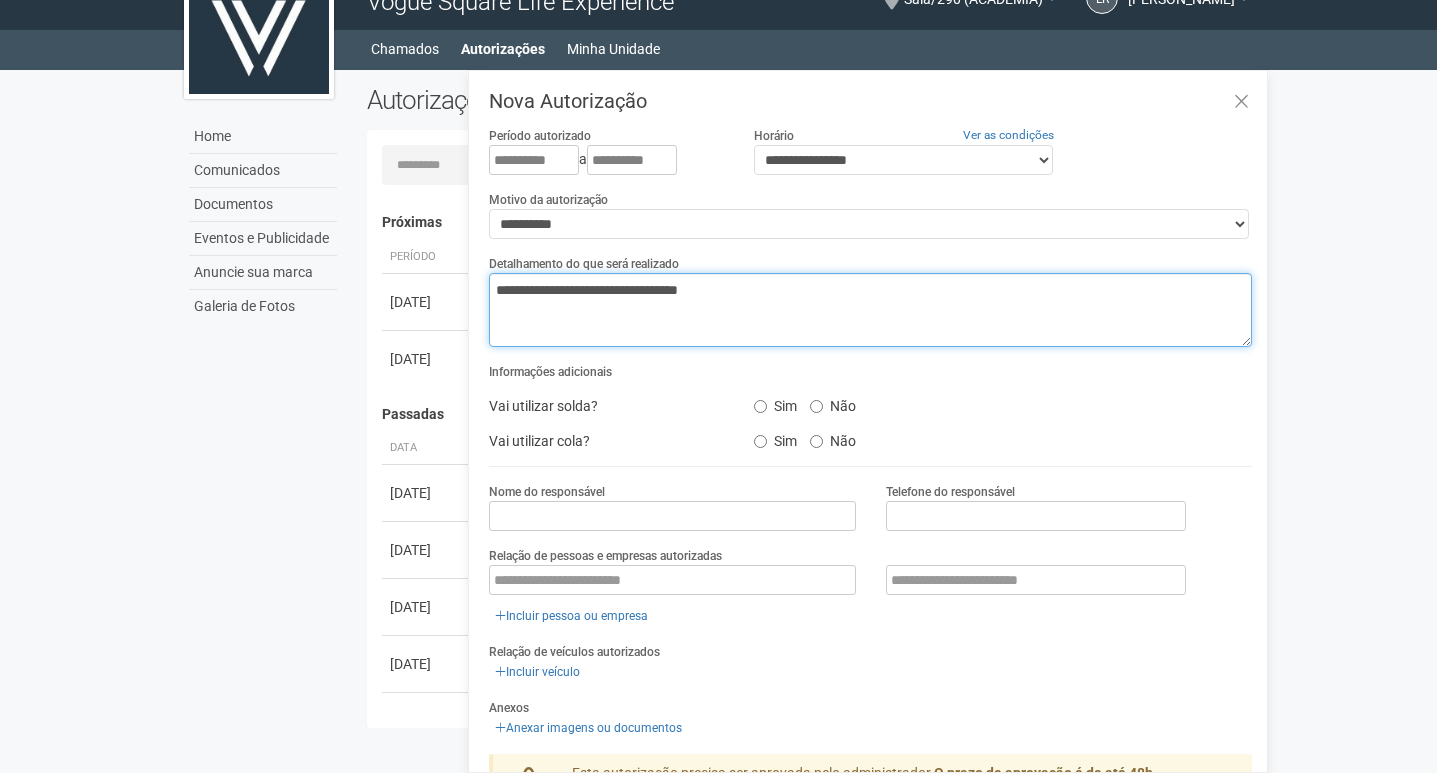 type on "**********" 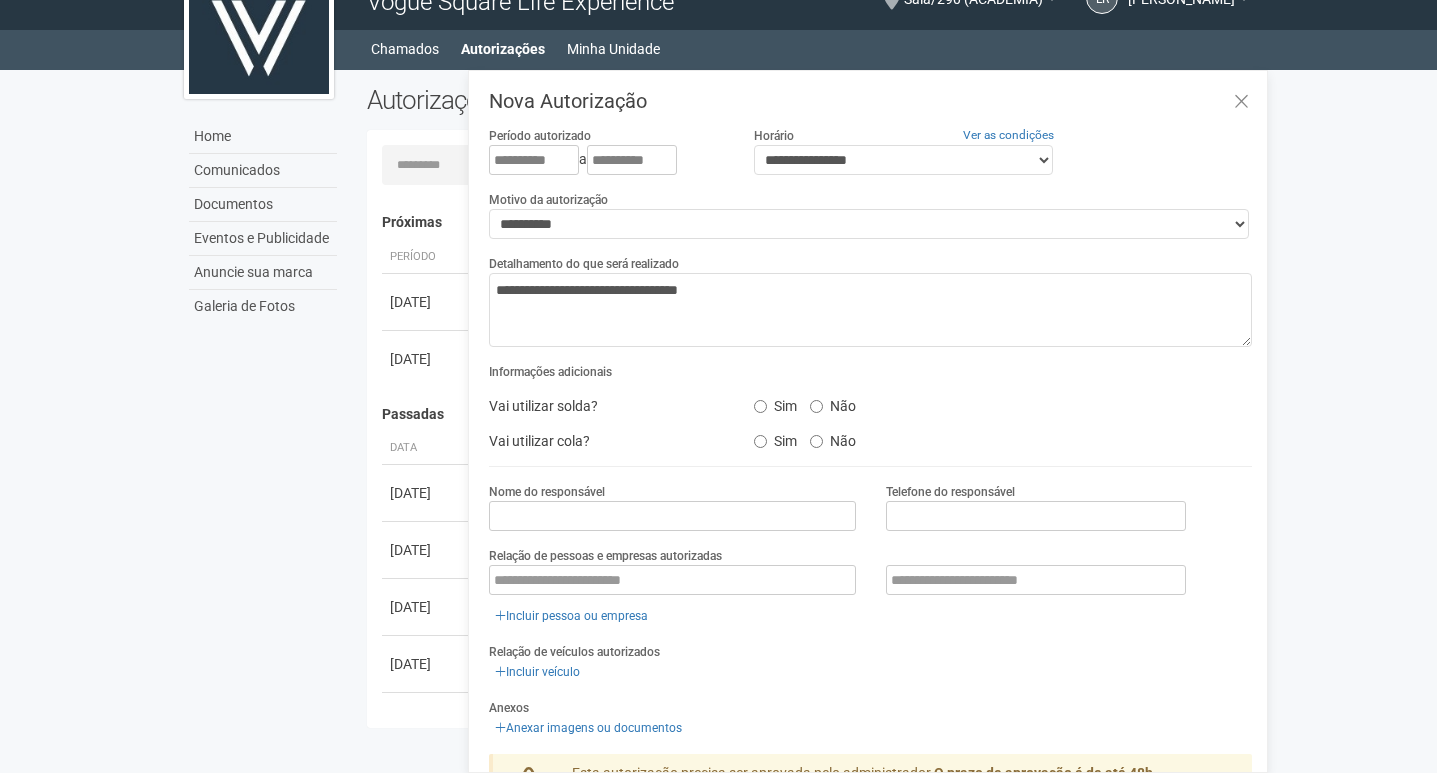click on "Não" at bounding box center (833, 403) 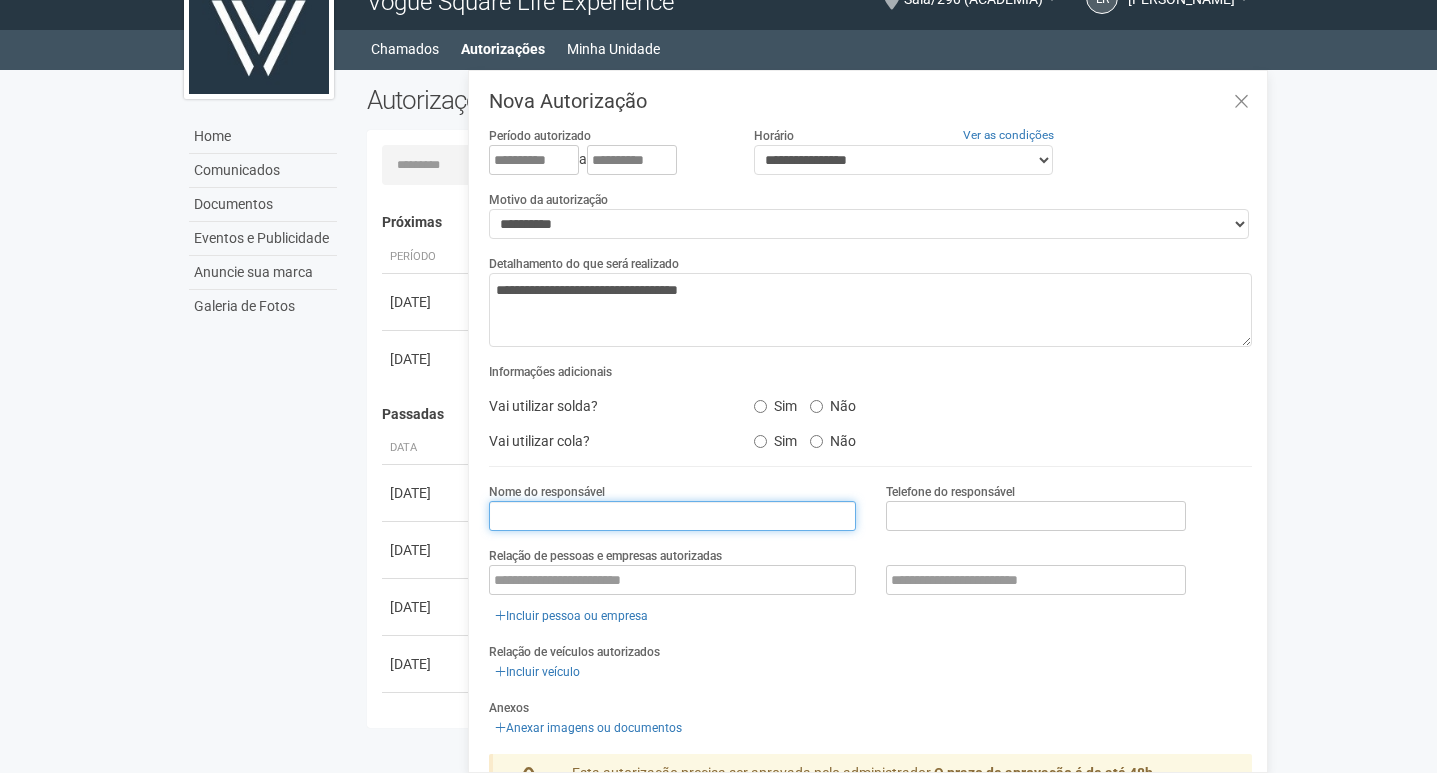 click at bounding box center (672, 516) 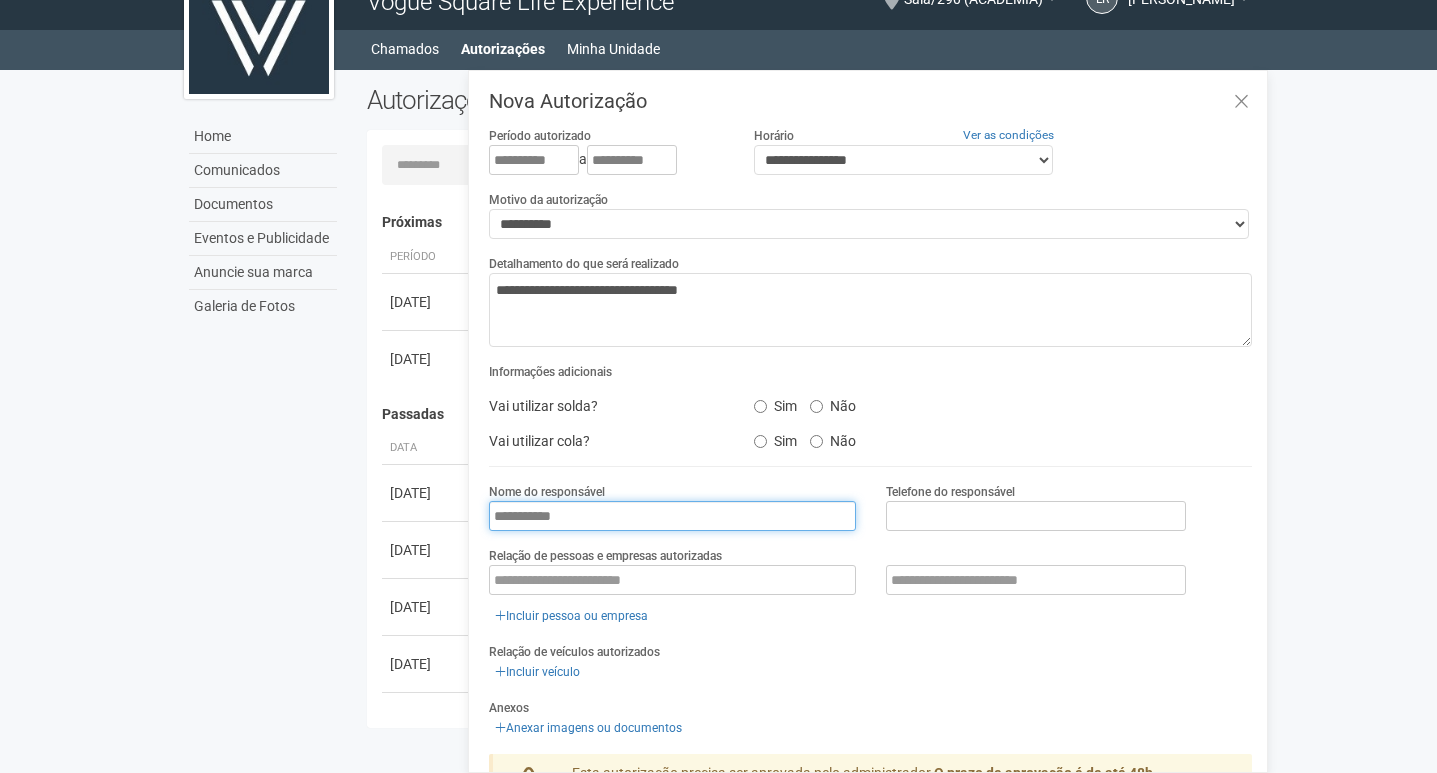 type on "**********" 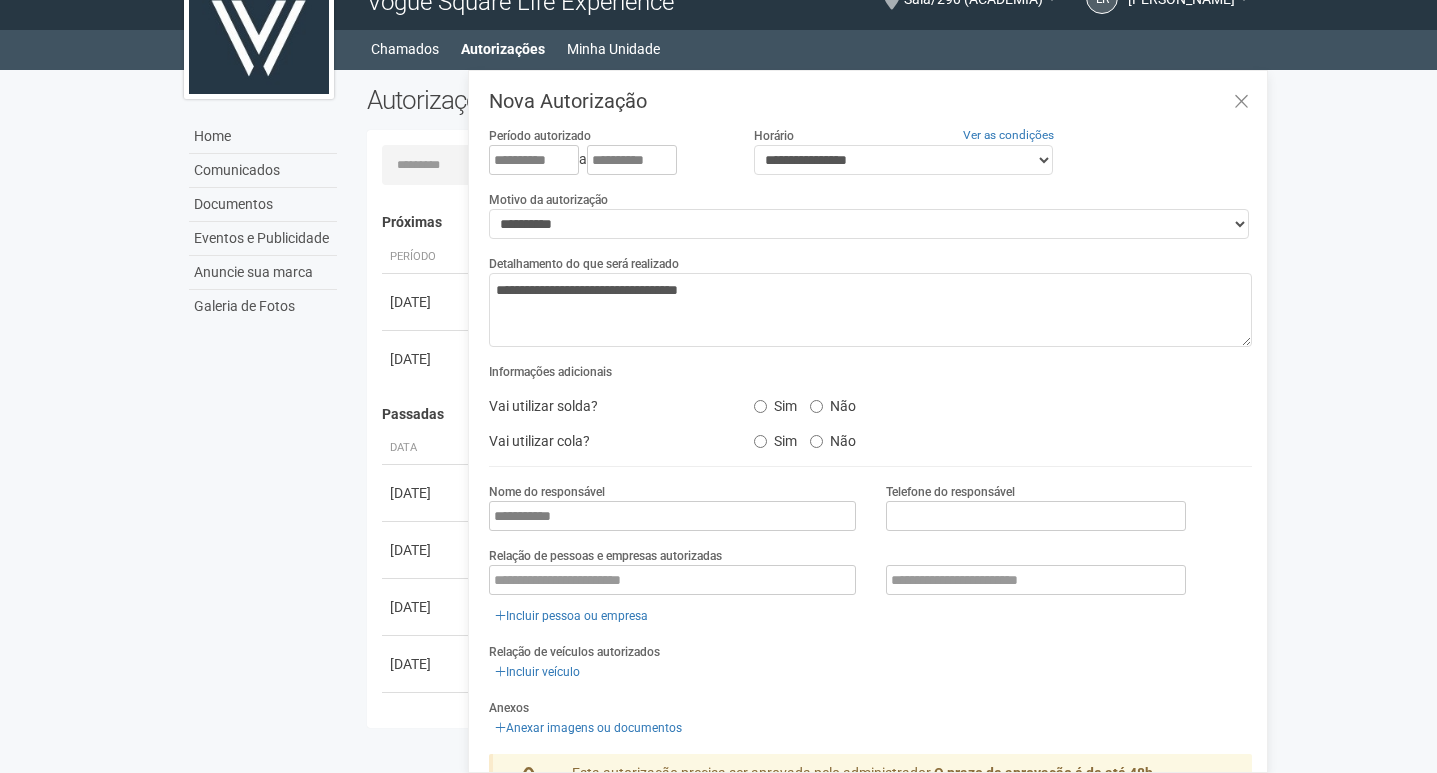 click on "Telefone do responsável" at bounding box center [950, 492] 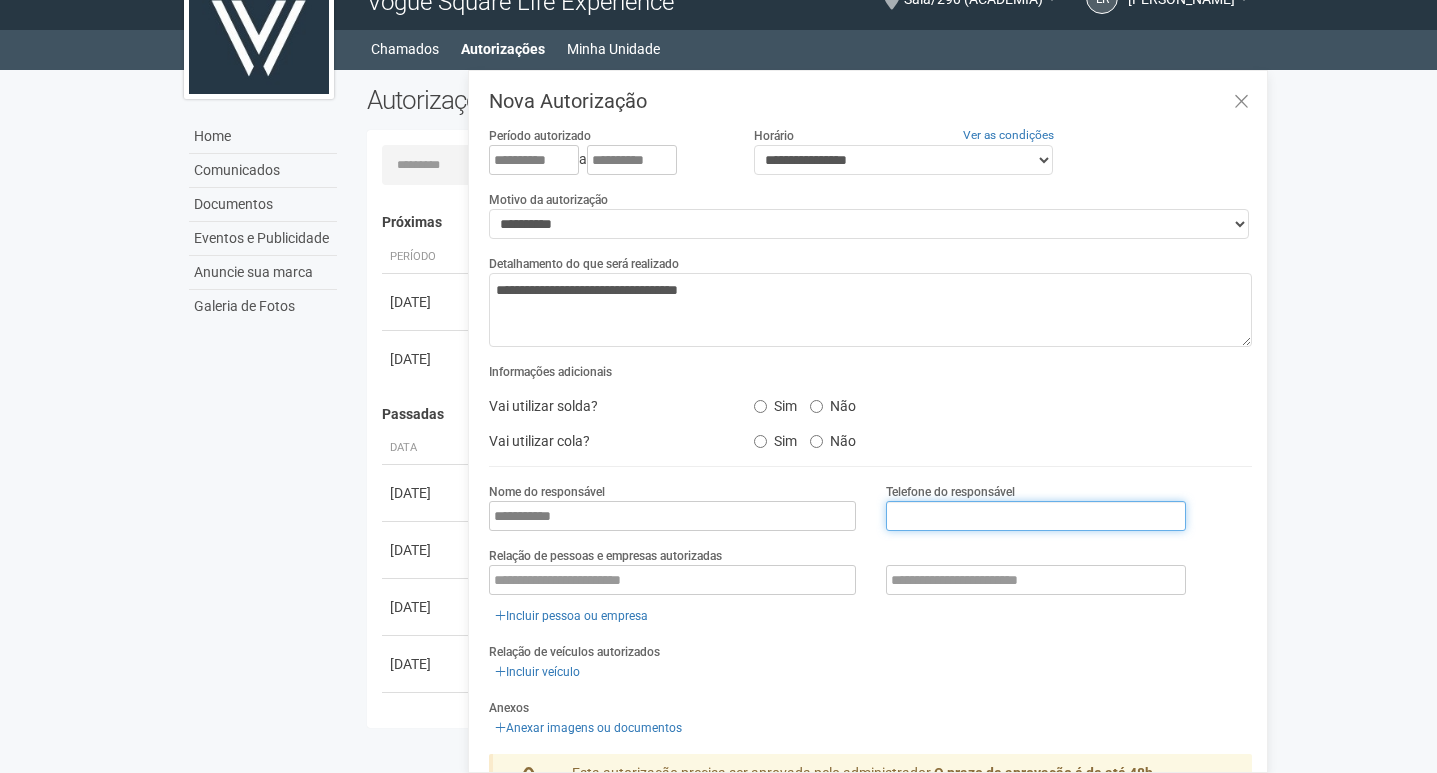 click at bounding box center (1036, 516) 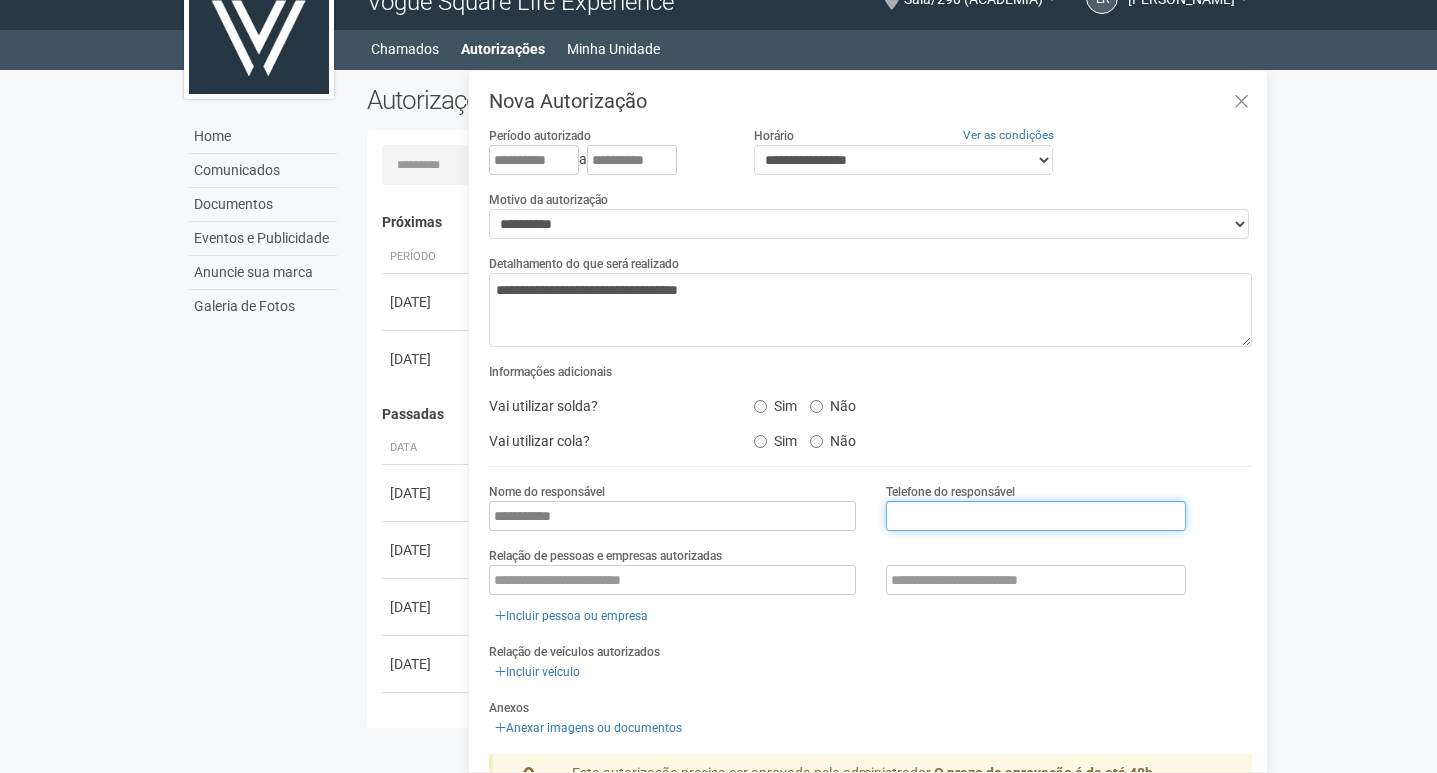 paste on "**********" 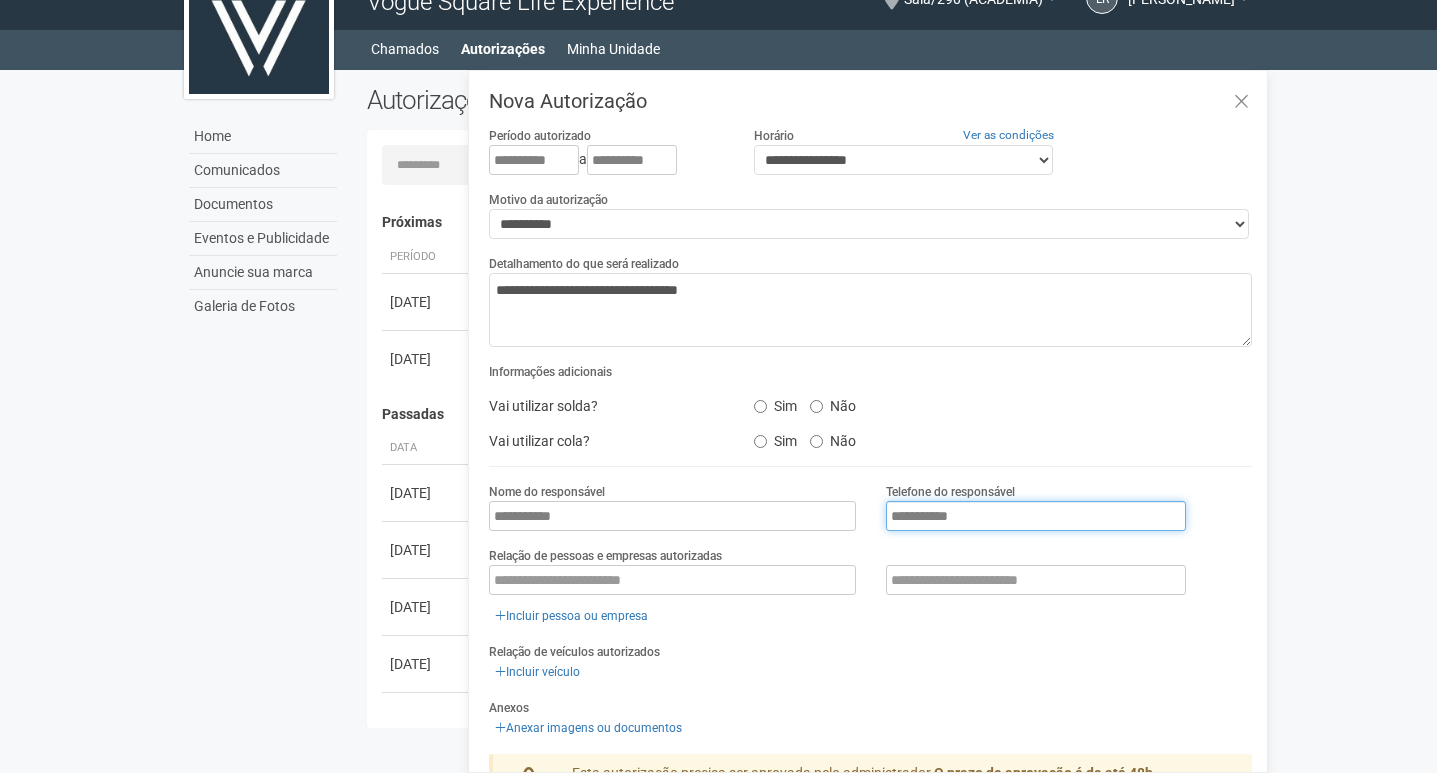 type on "**********" 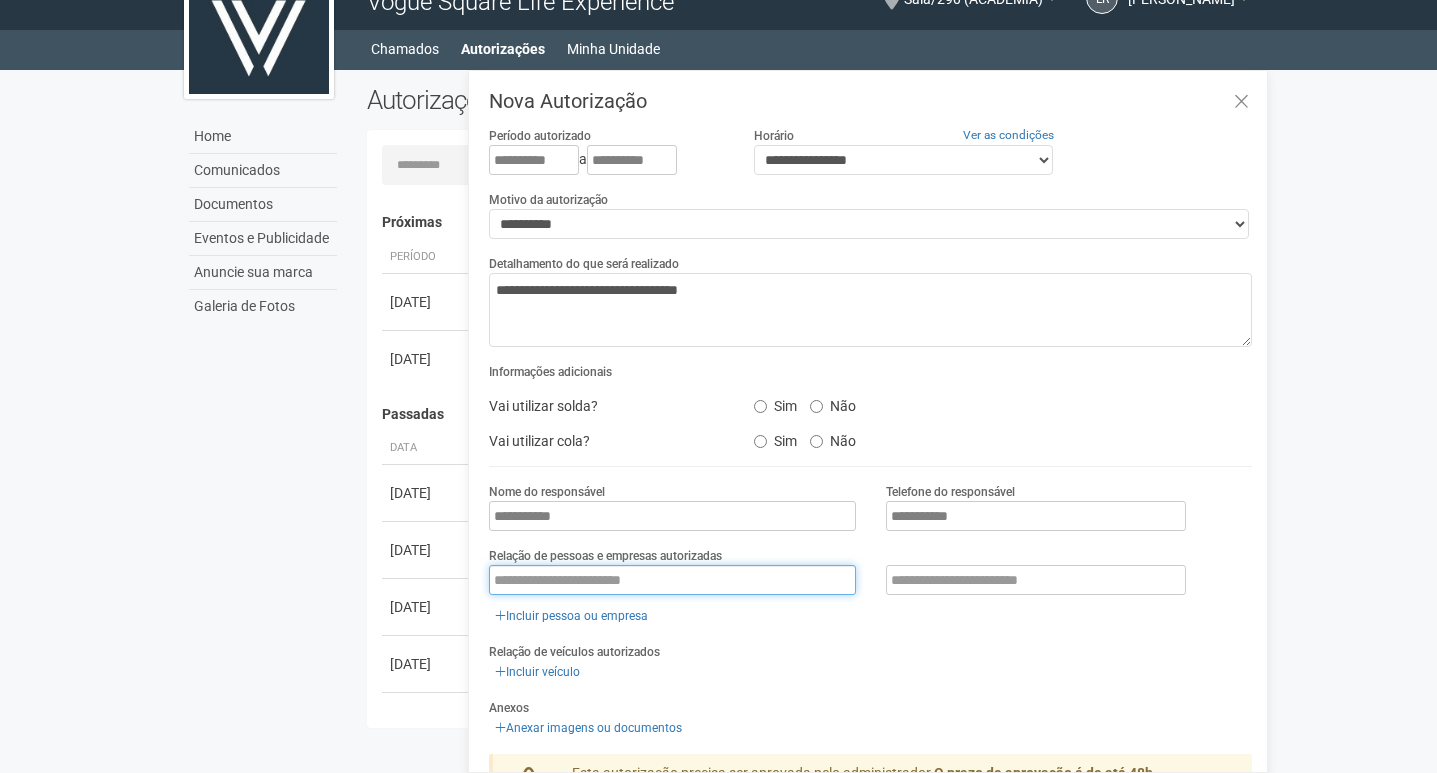 click at bounding box center (672, 580) 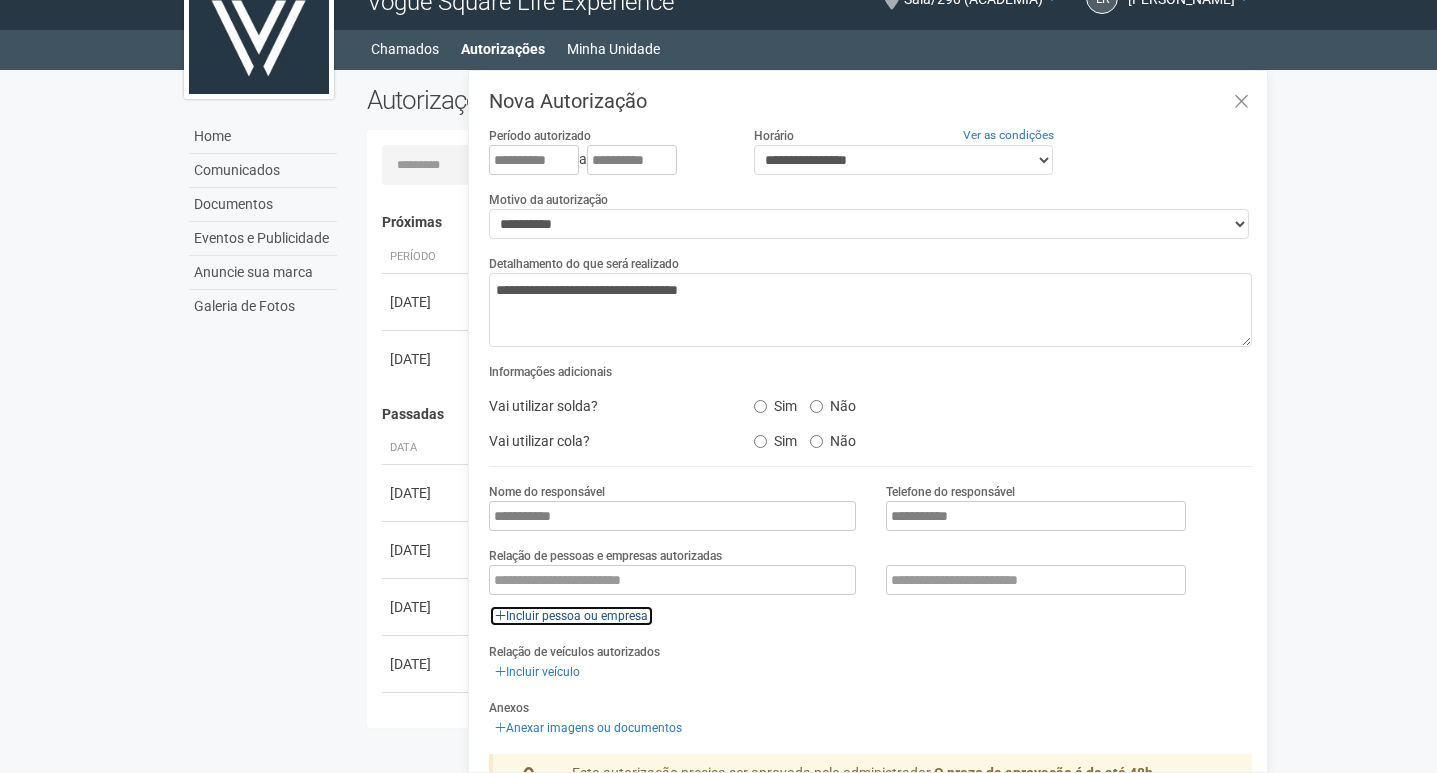 click on "Incluir pessoa ou empresa" at bounding box center [571, 616] 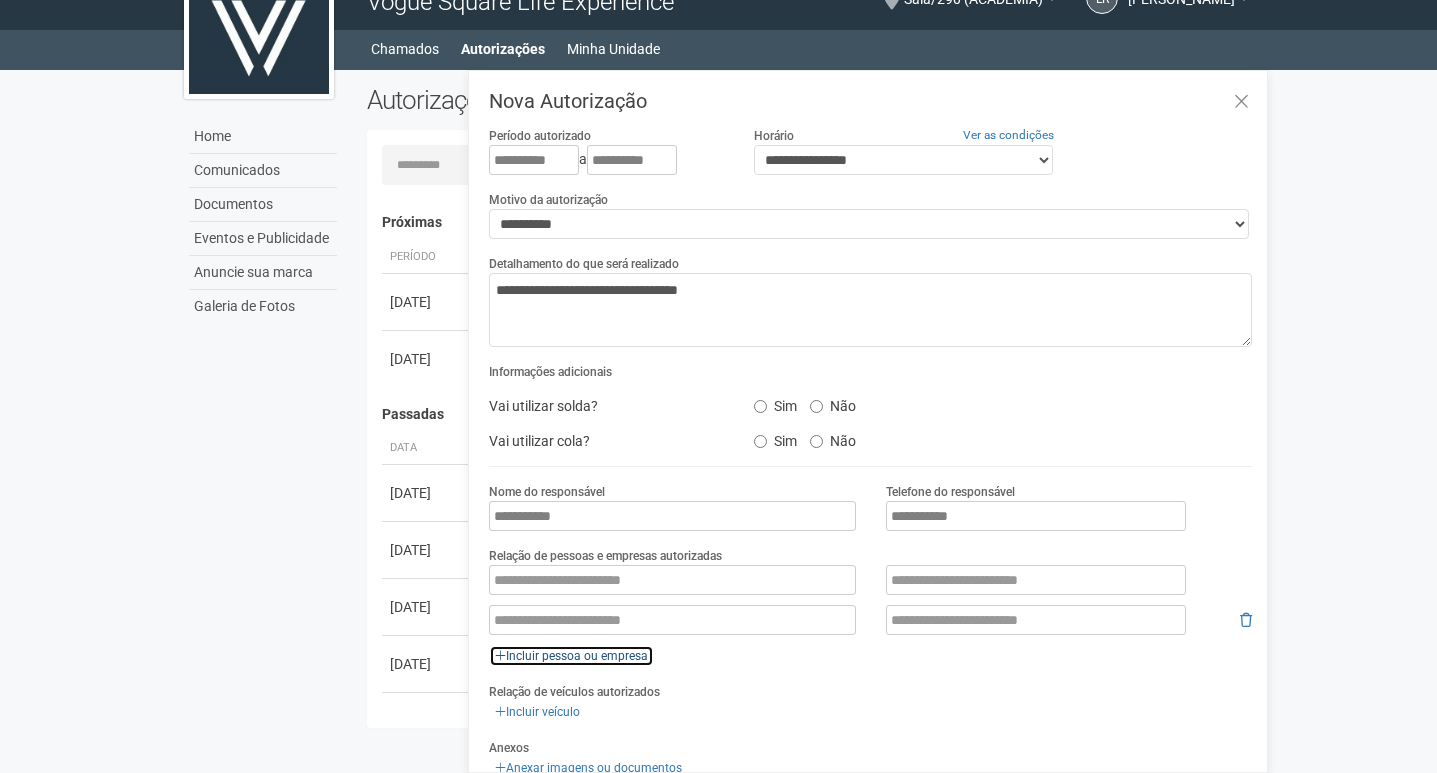 click on "Incluir pessoa ou empresa" at bounding box center [571, 656] 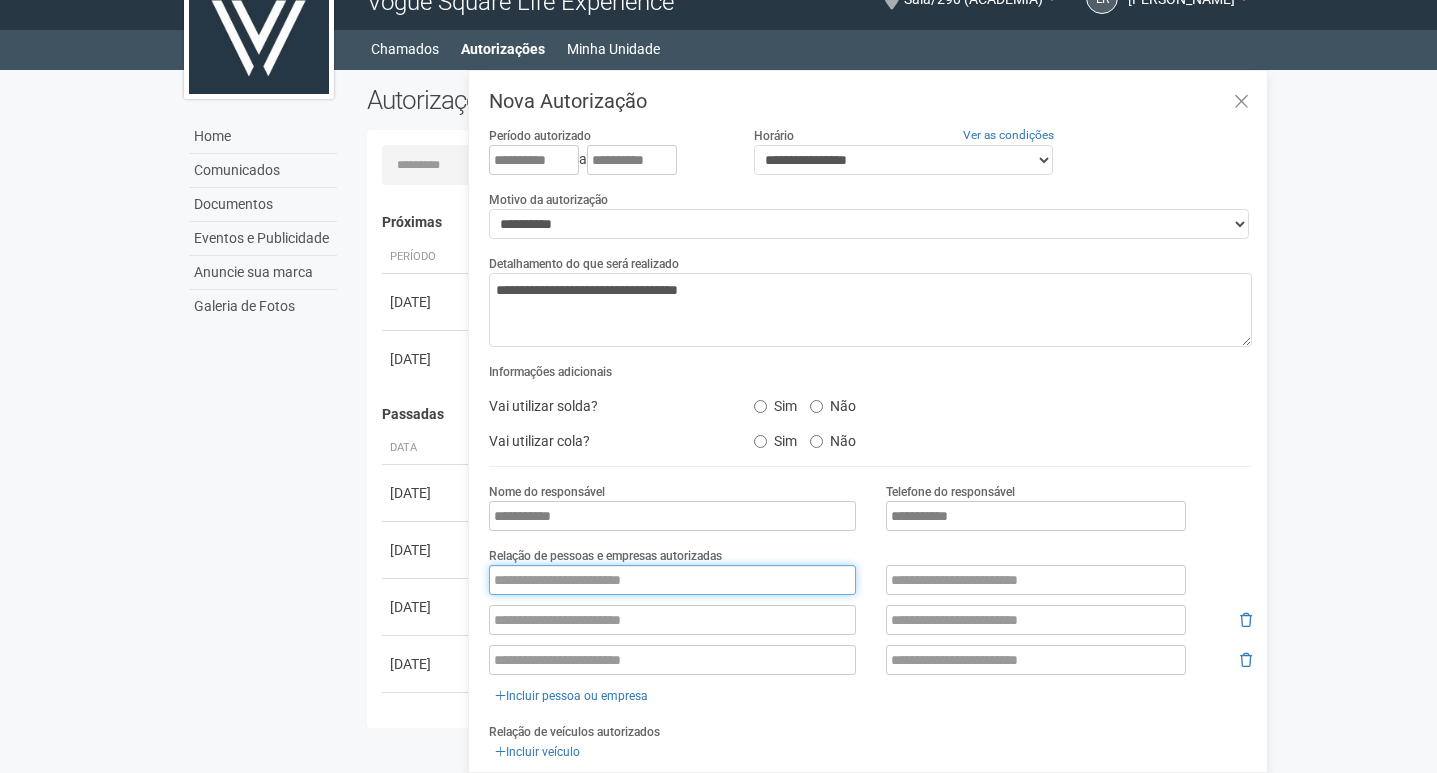 click at bounding box center (672, 580) 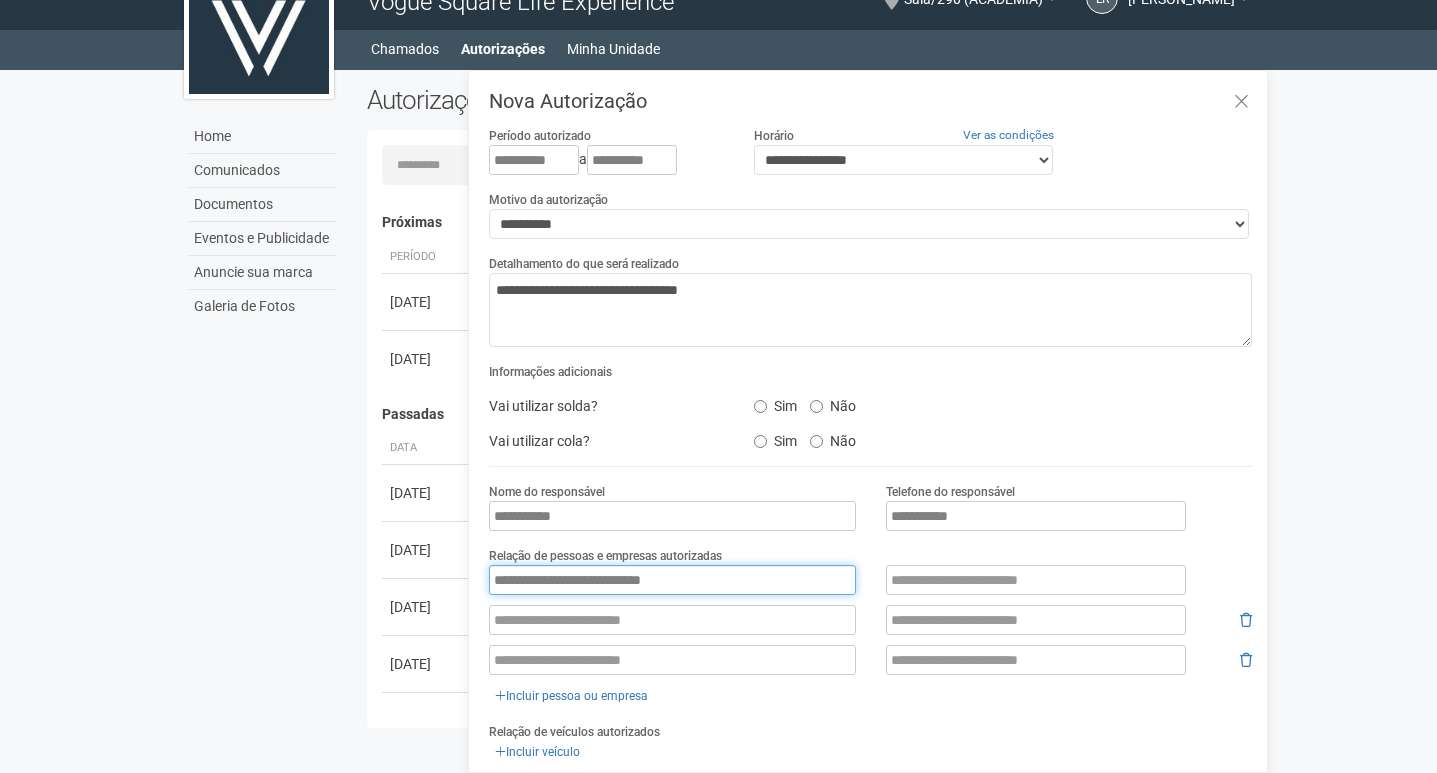 type on "**********" 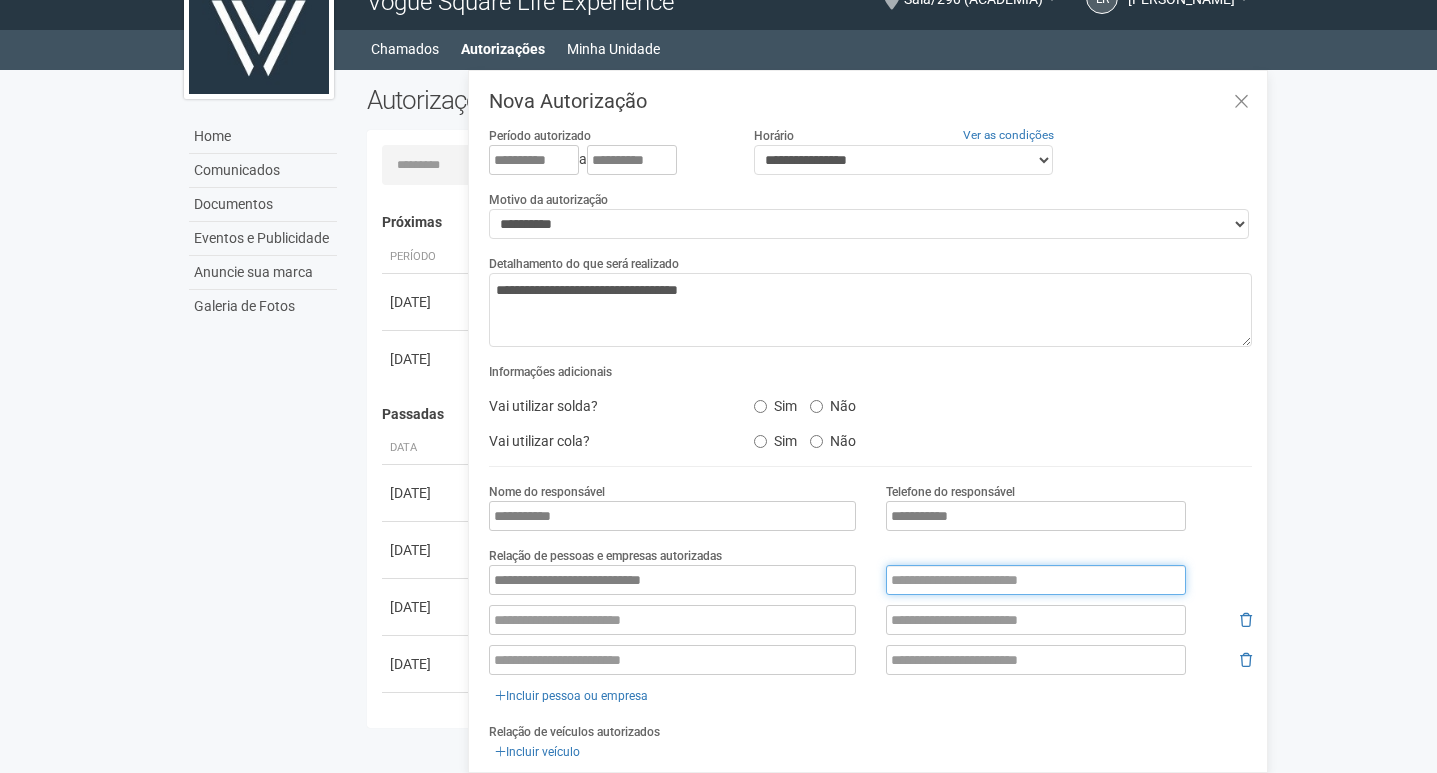 click at bounding box center (1036, 580) 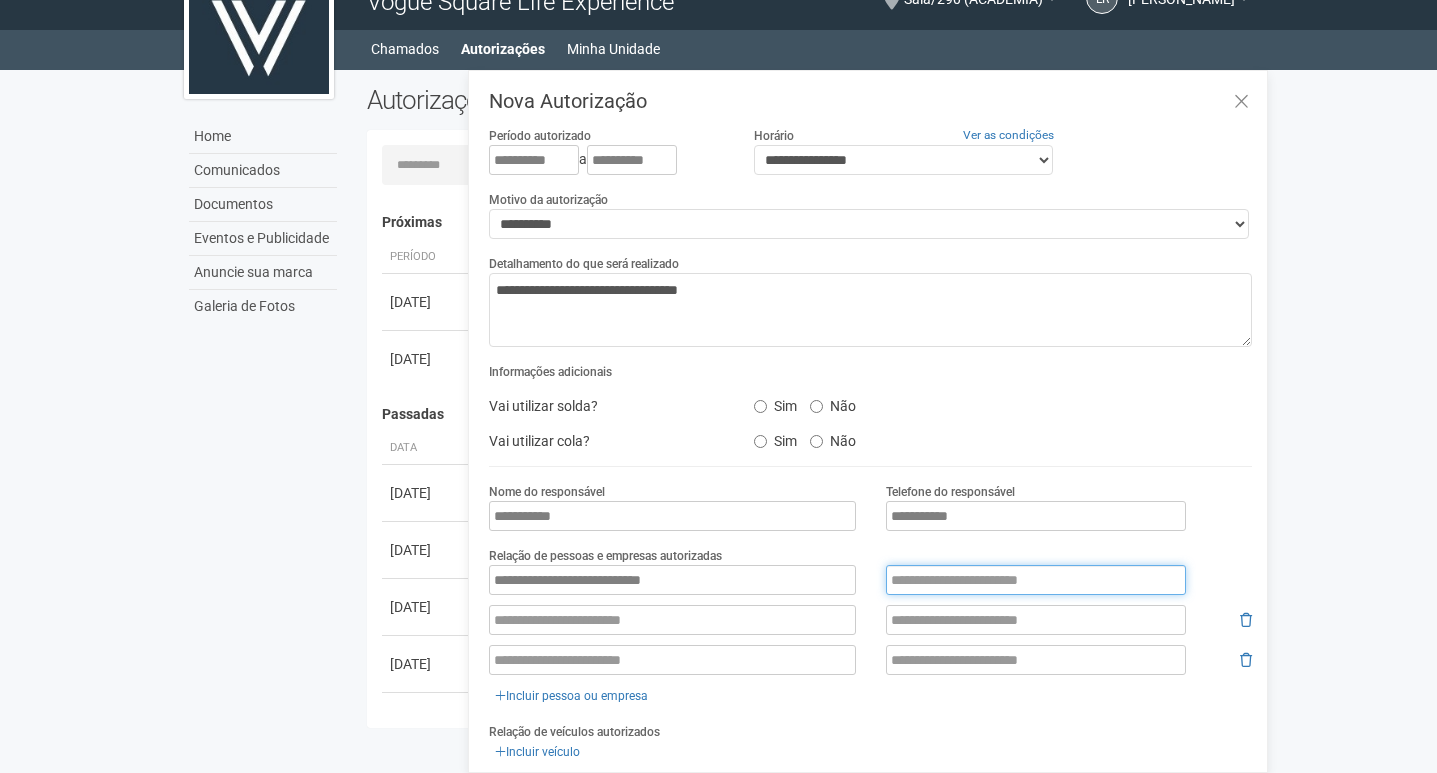 paste on "**********" 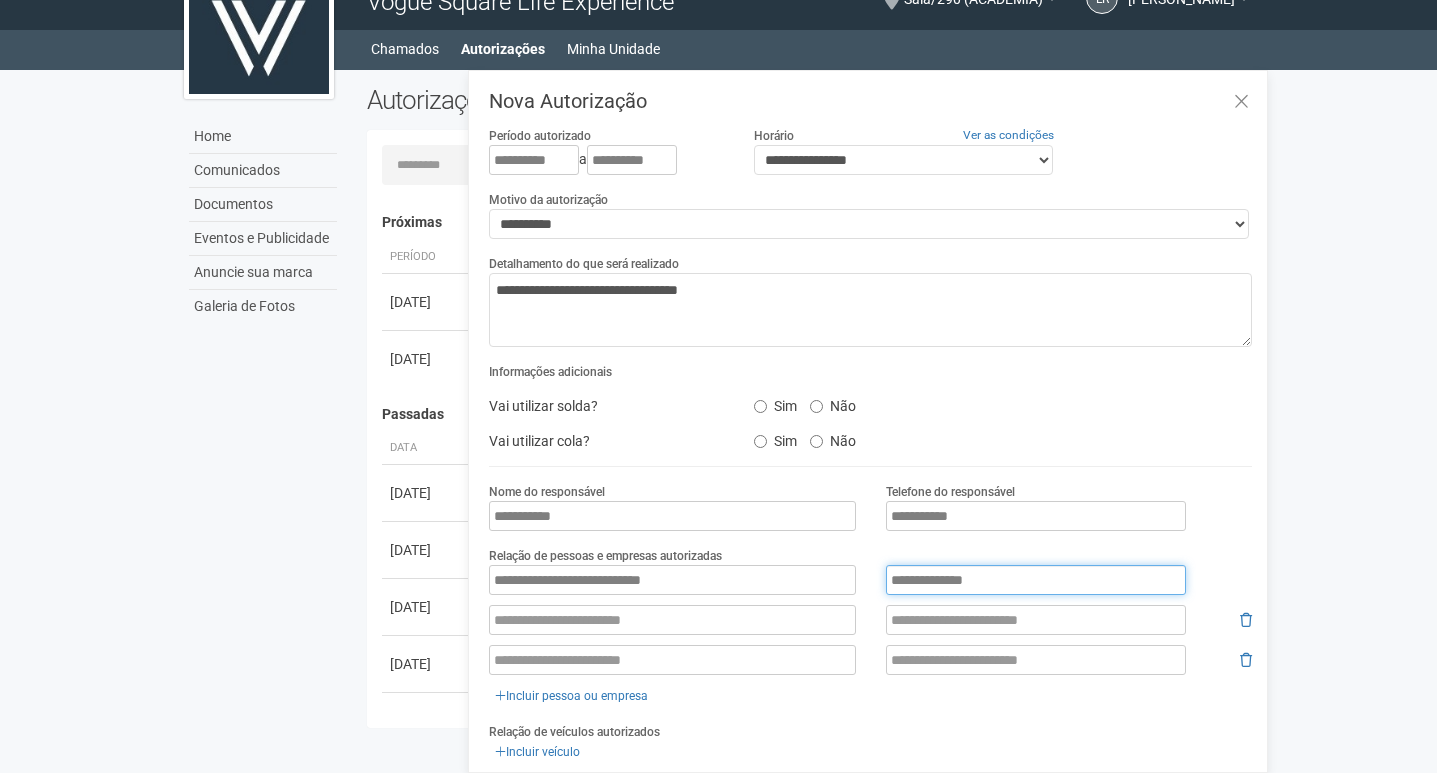 type on "**********" 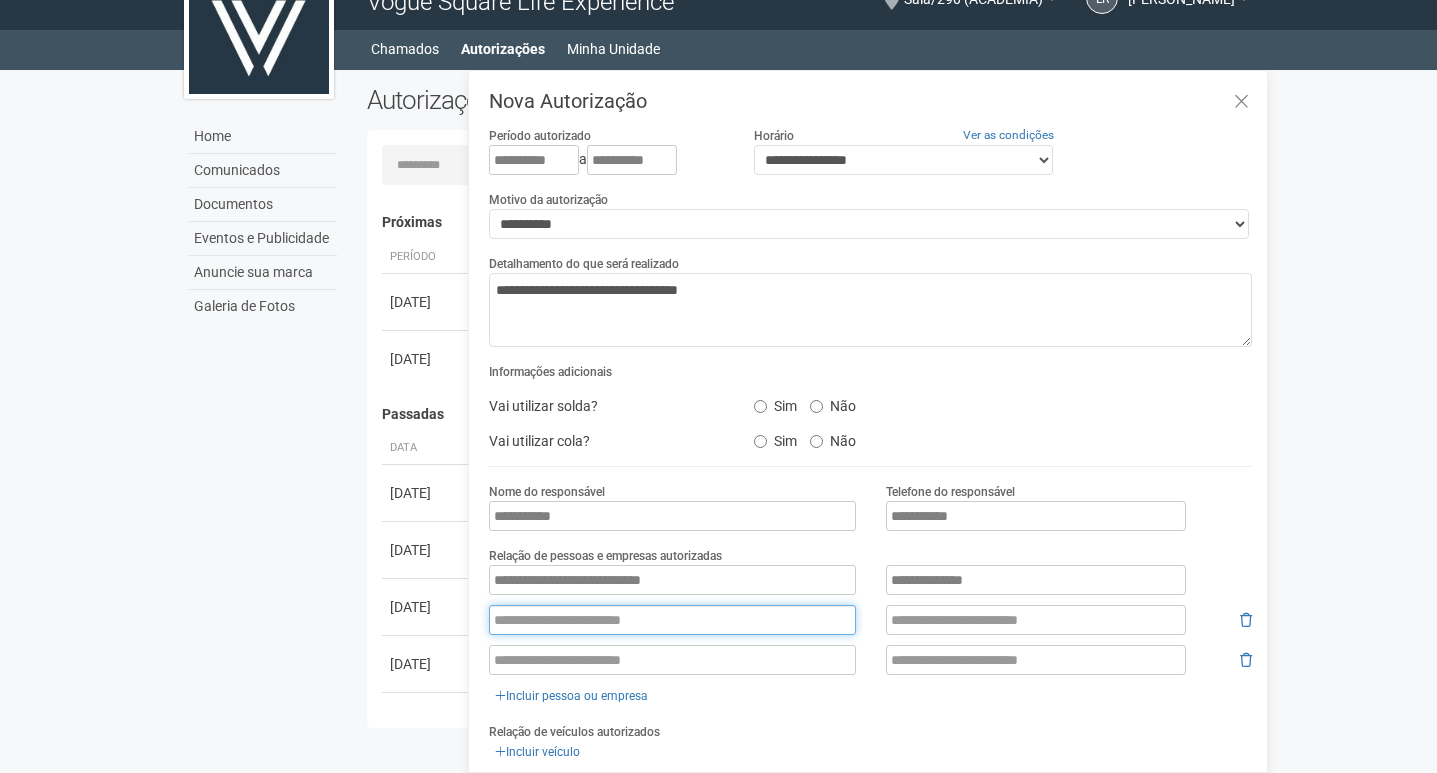 click at bounding box center [672, 620] 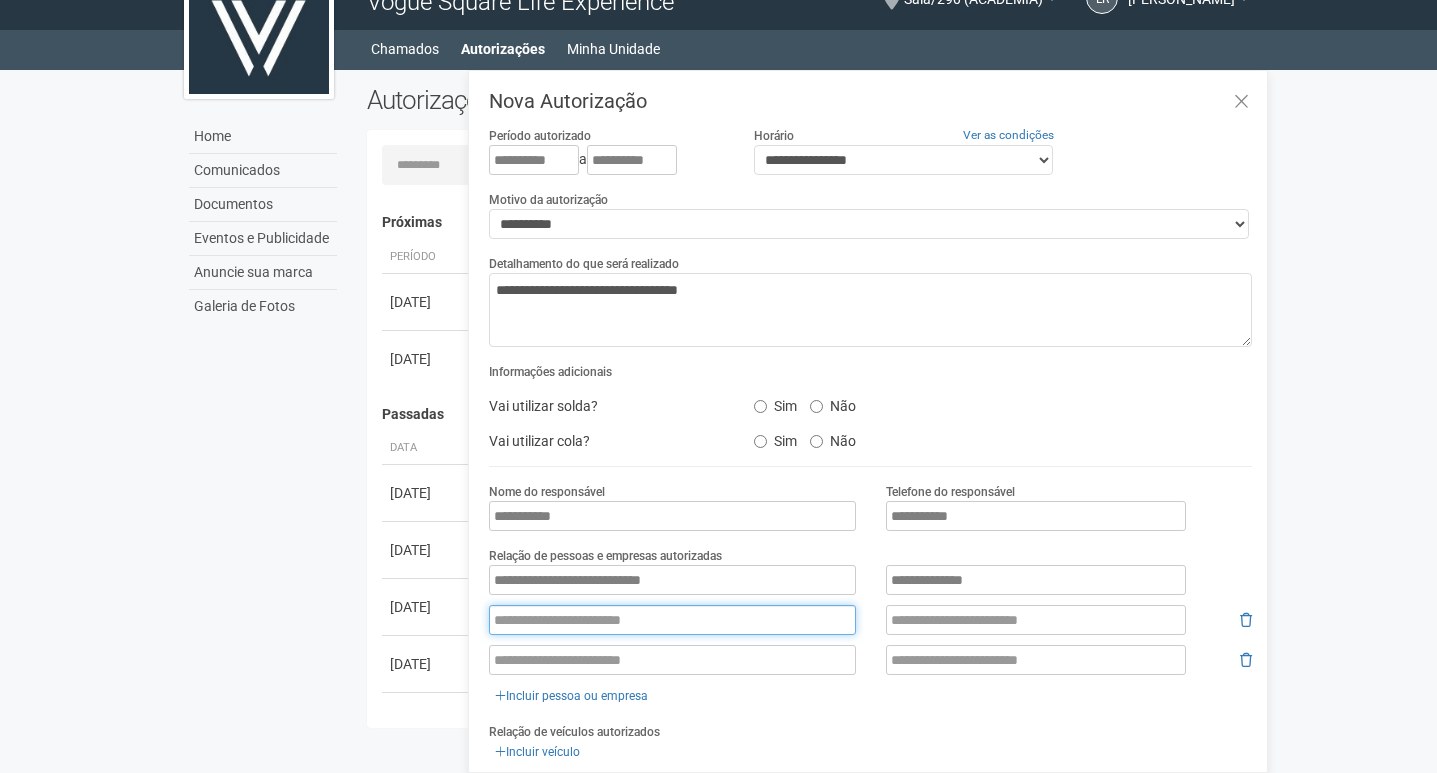paste on "**********" 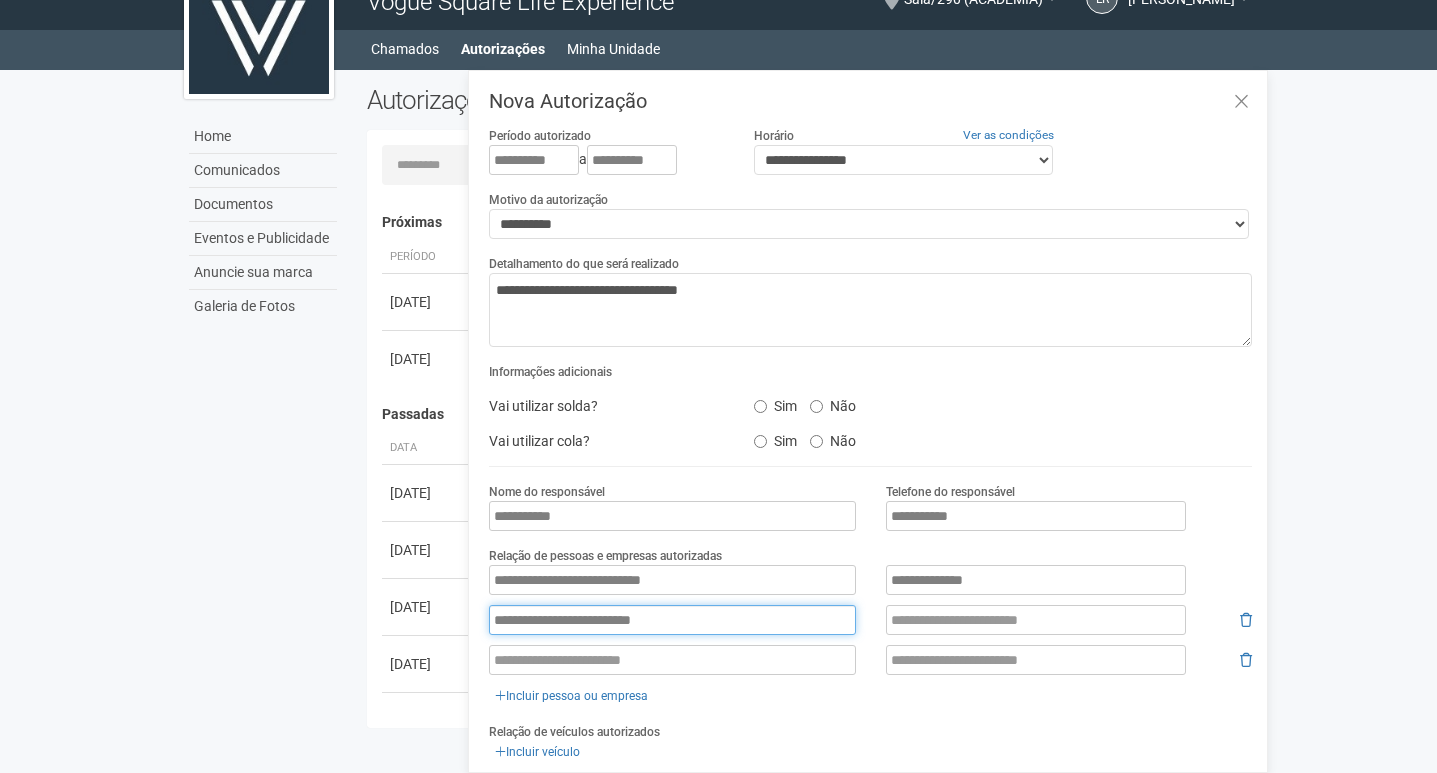 type on "**********" 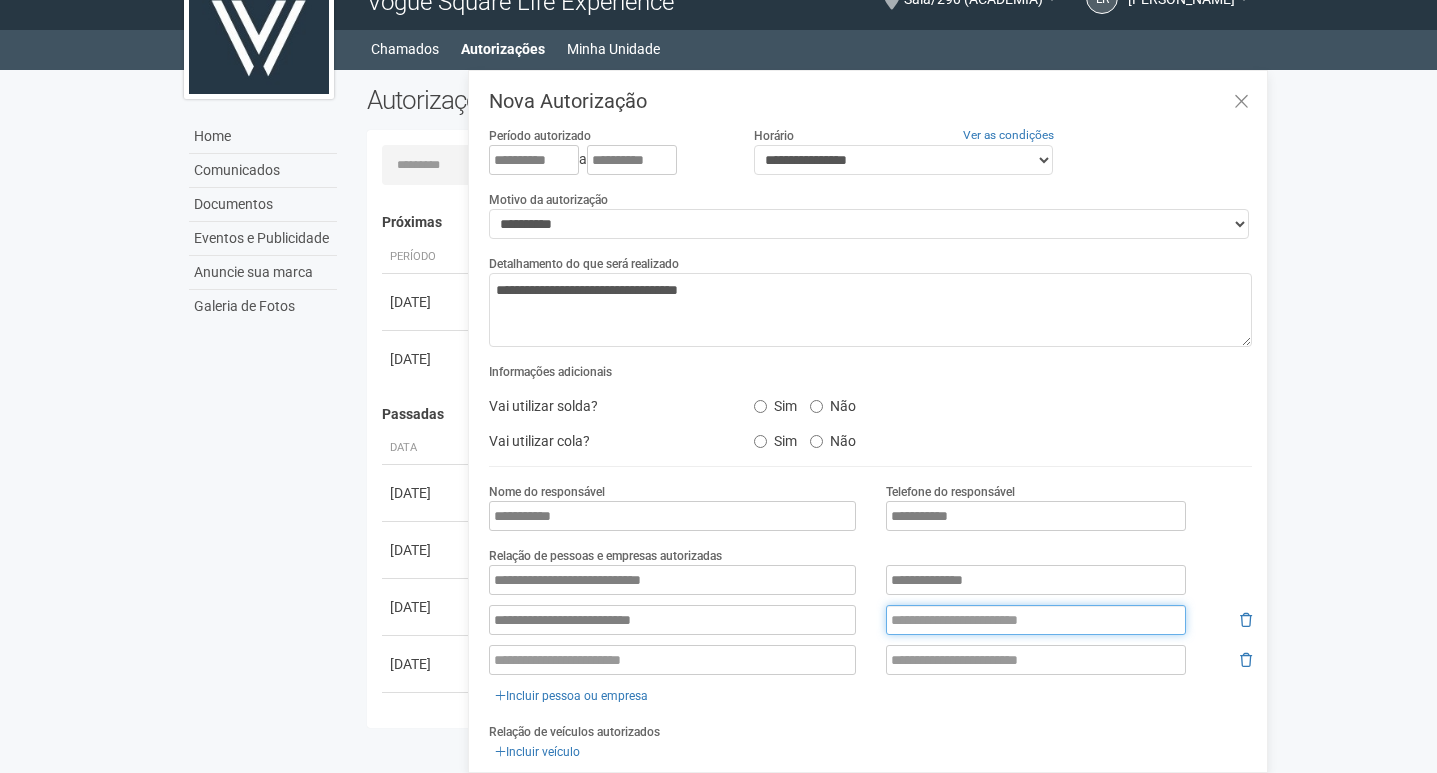 click at bounding box center (1036, 620) 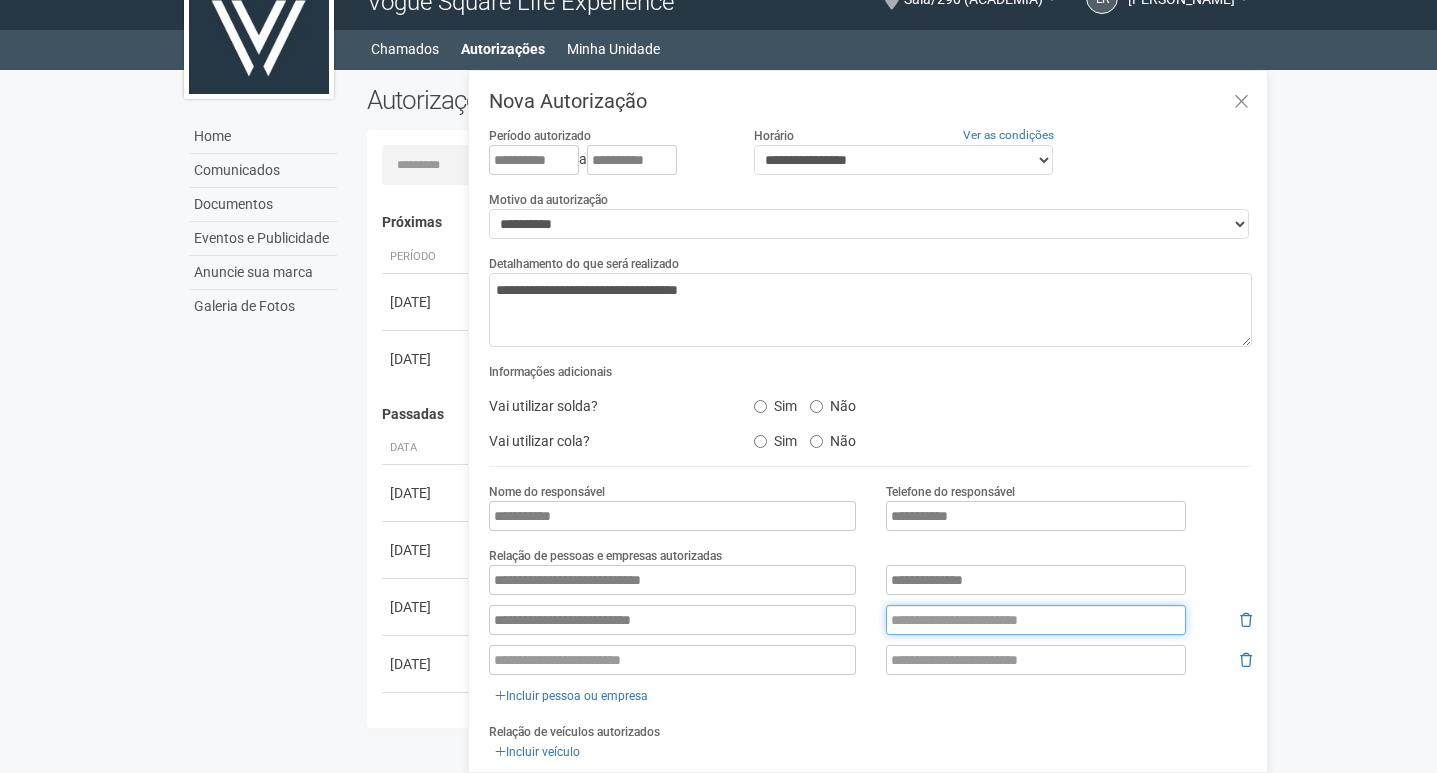 paste on "**********" 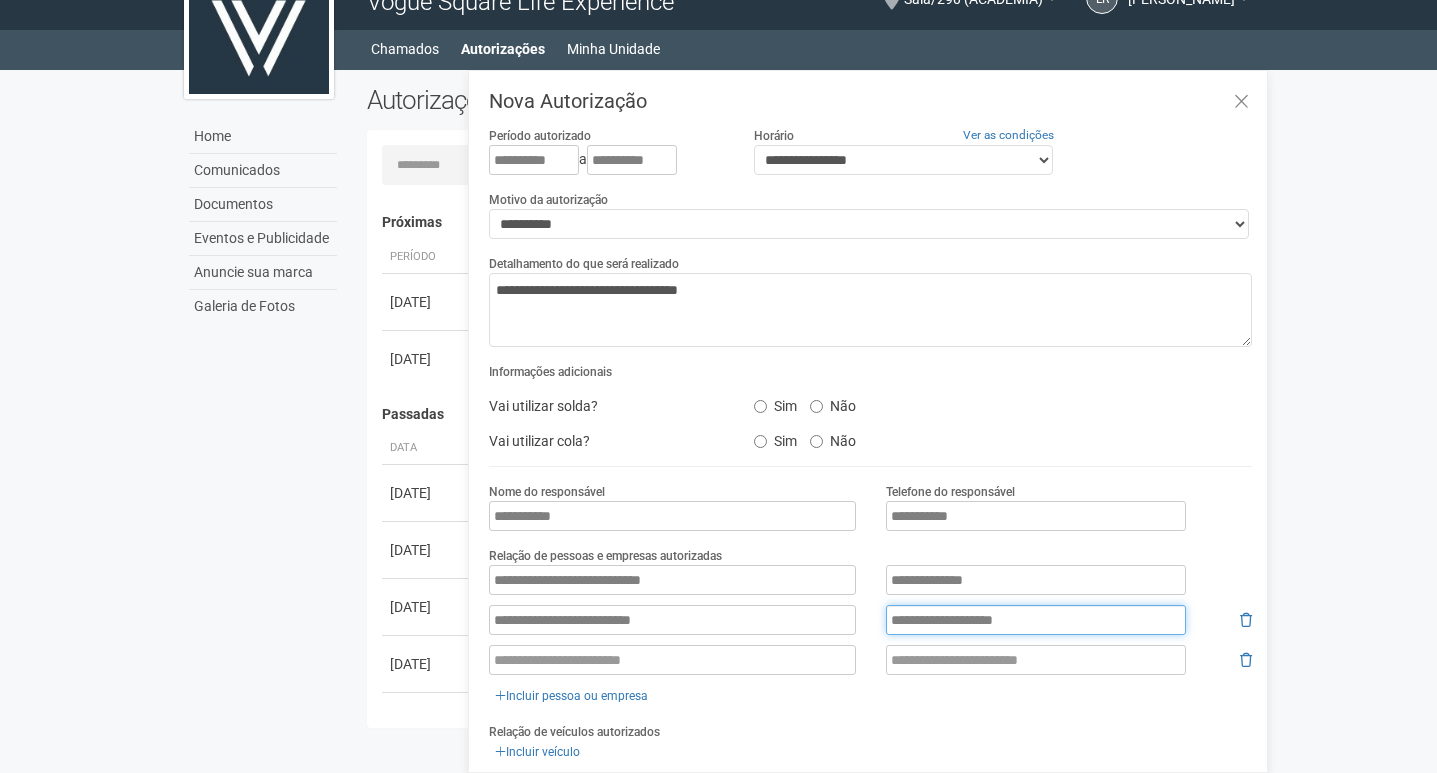 drag, startPoint x: 1042, startPoint y: 613, endPoint x: 817, endPoint y: 630, distance: 225.64131 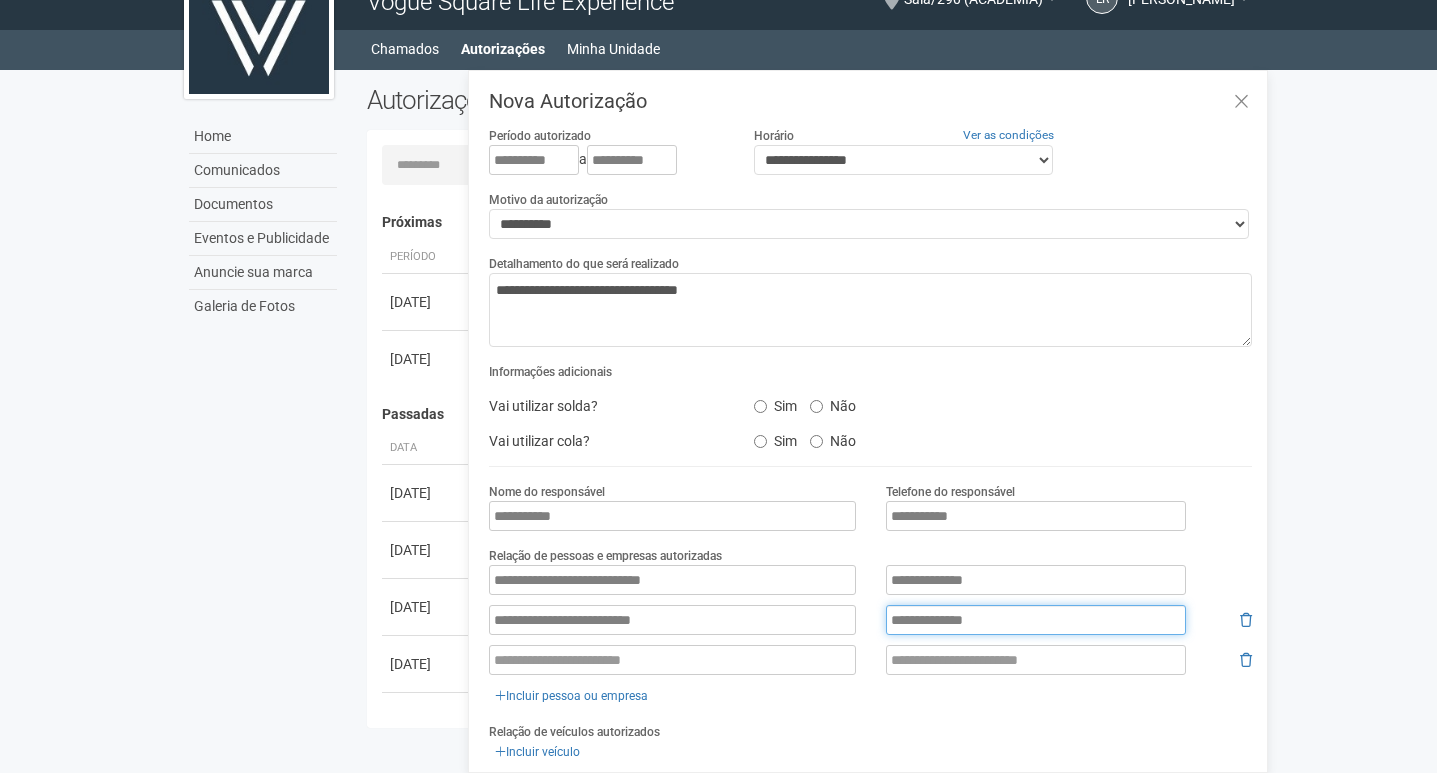 type on "**********" 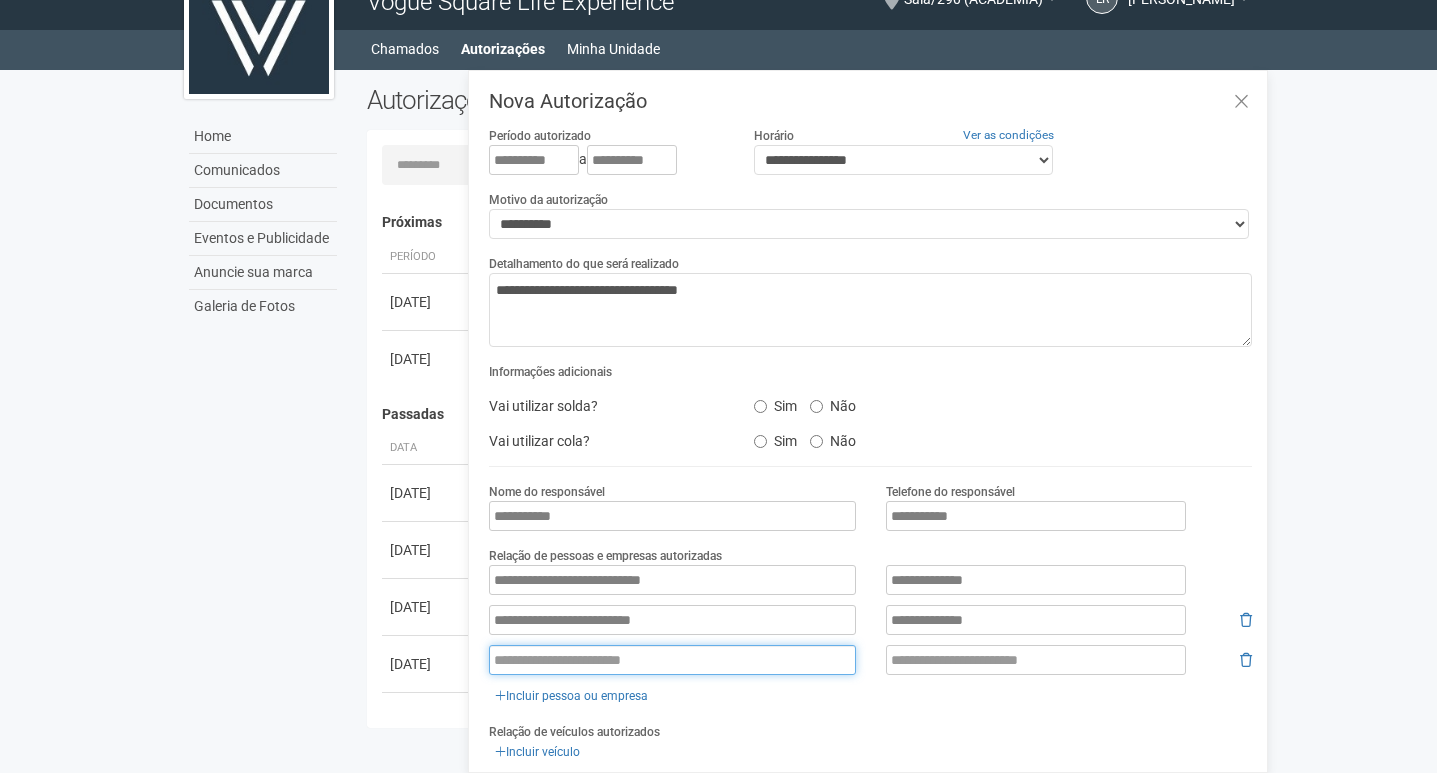 click at bounding box center (672, 660) 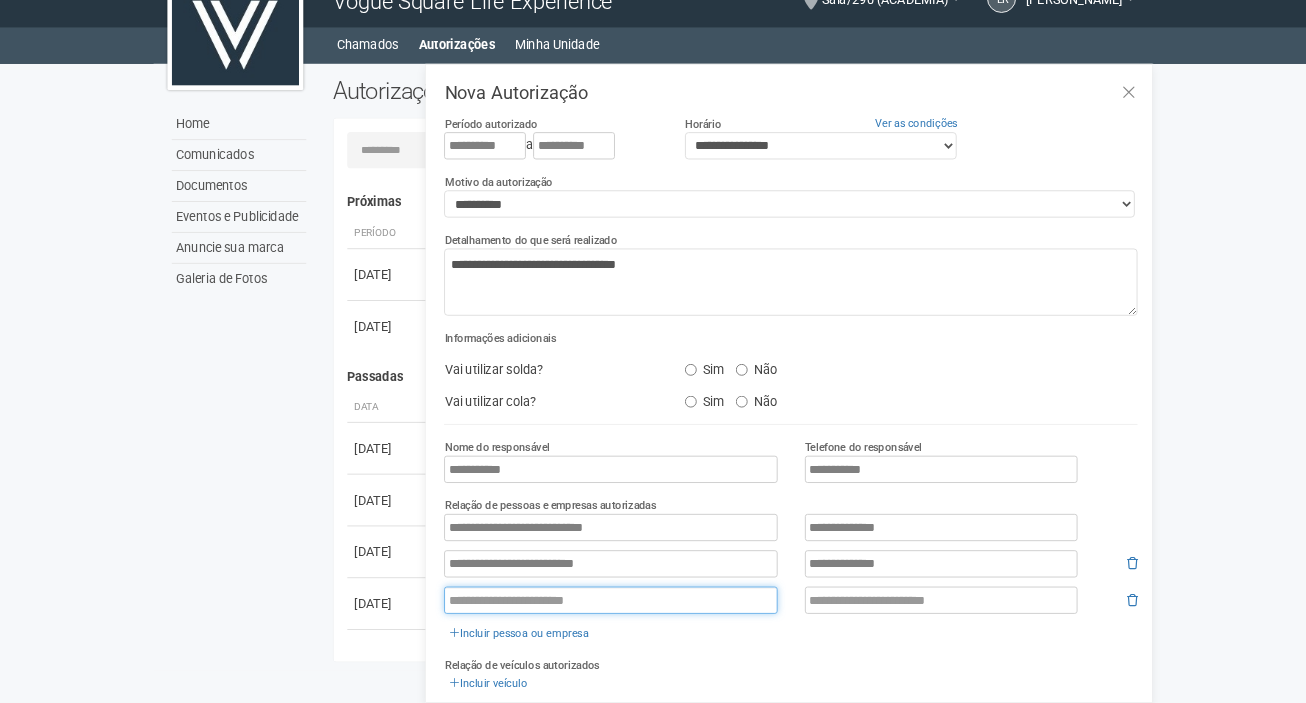 scroll, scrollTop: 30, scrollLeft: 0, axis: vertical 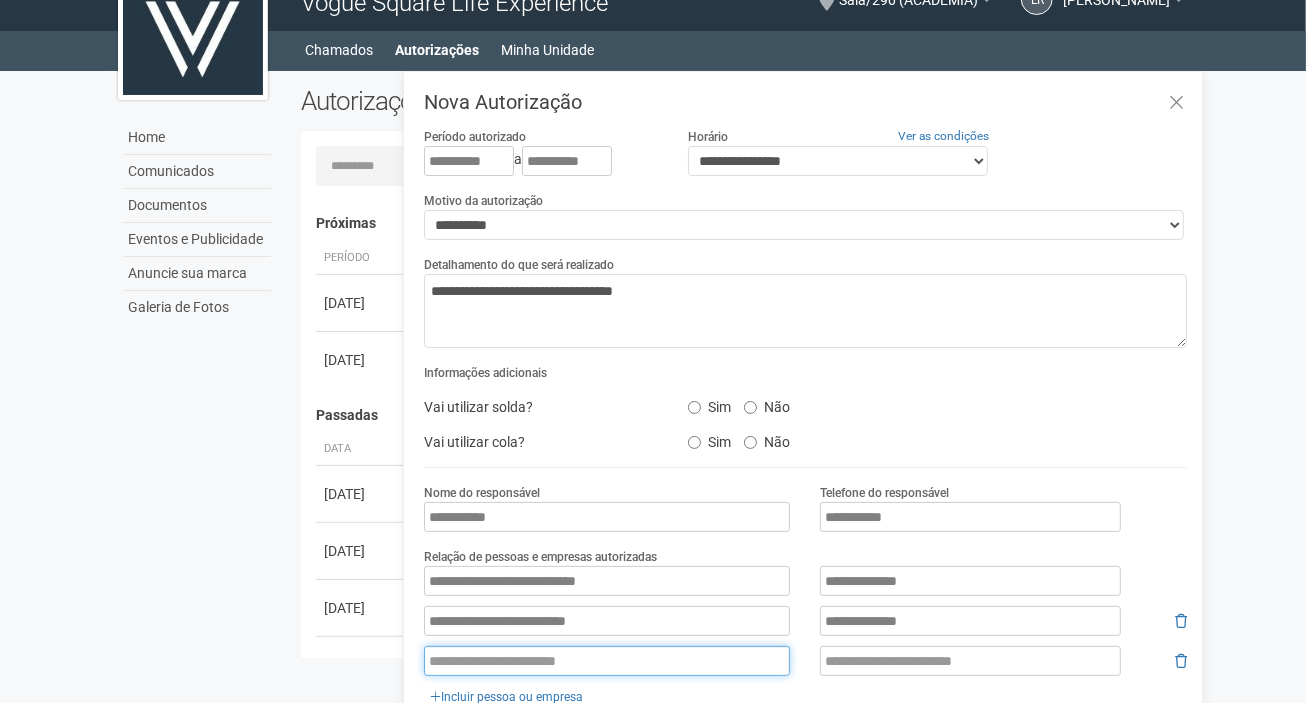 paste on "**********" 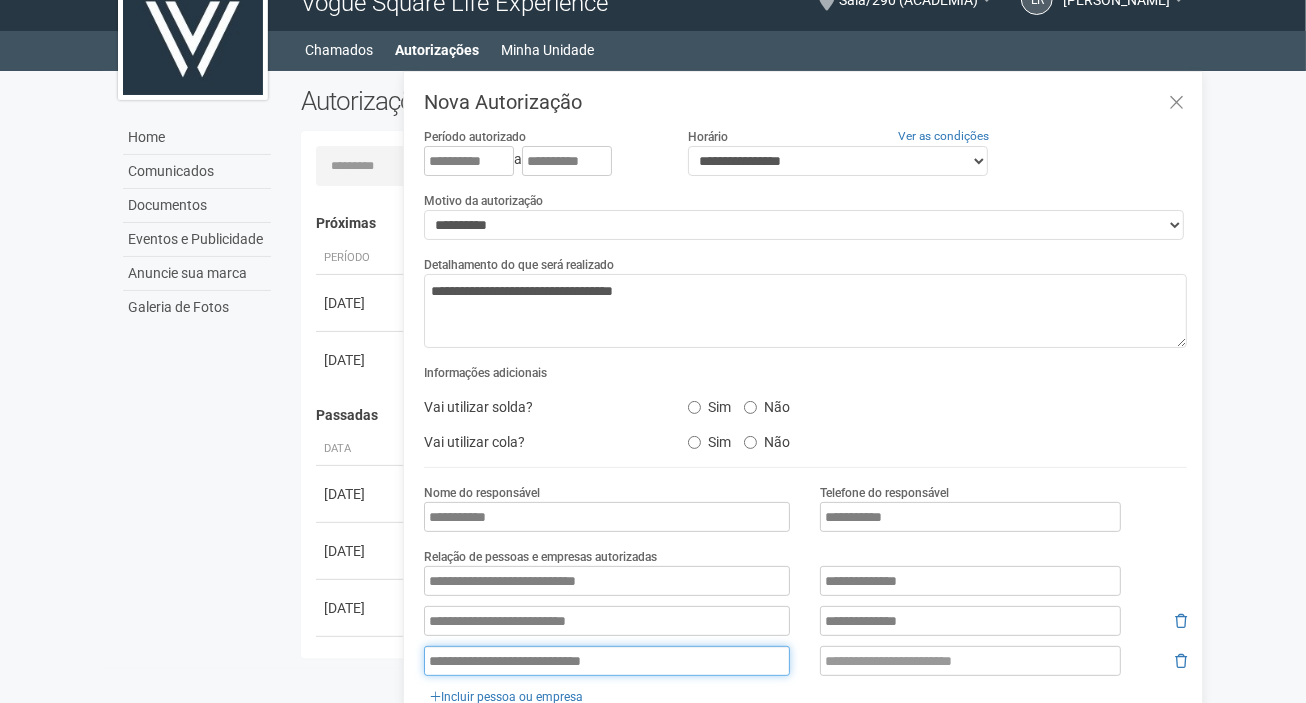 type on "**********" 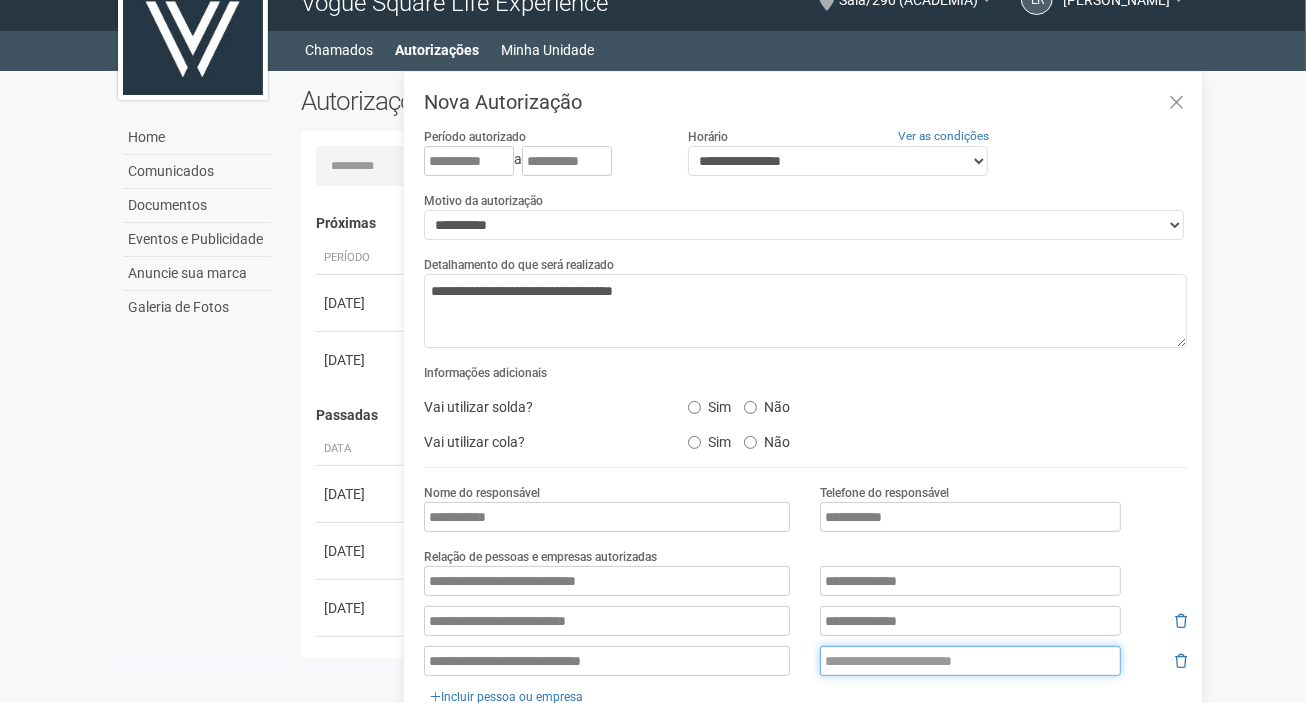 click at bounding box center [970, 661] 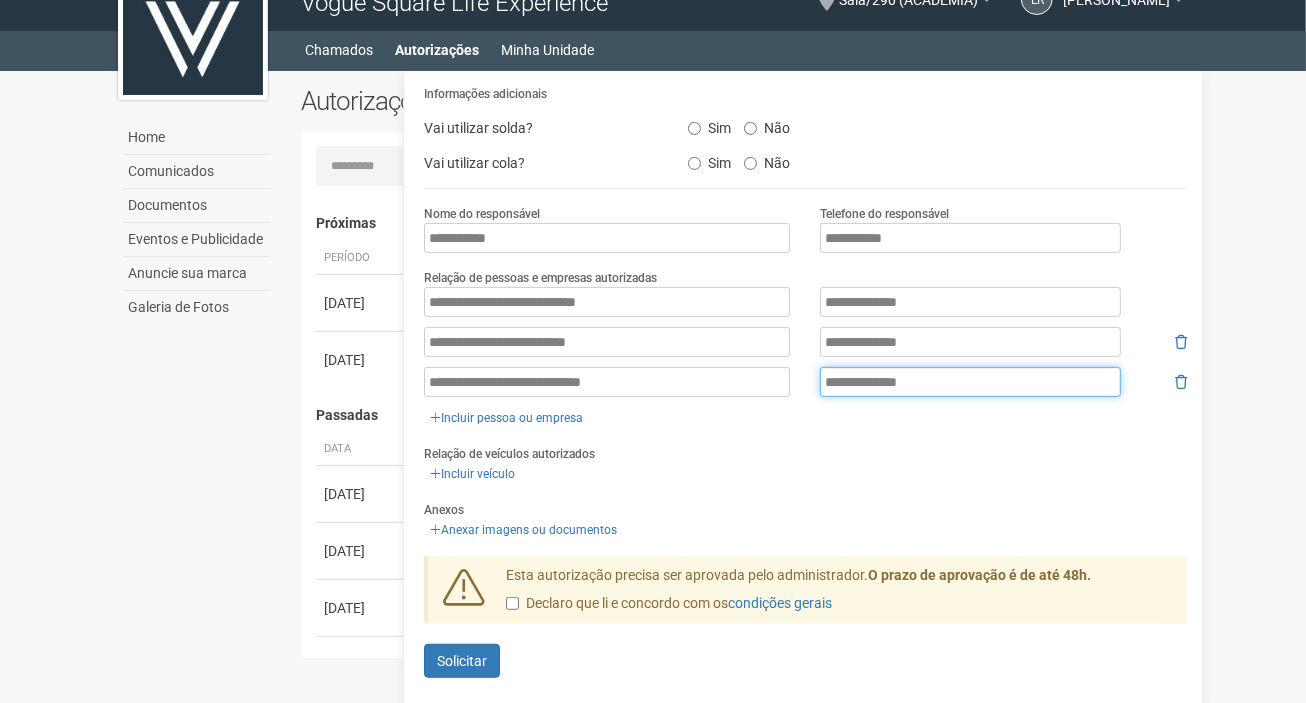 scroll, scrollTop: 284, scrollLeft: 0, axis: vertical 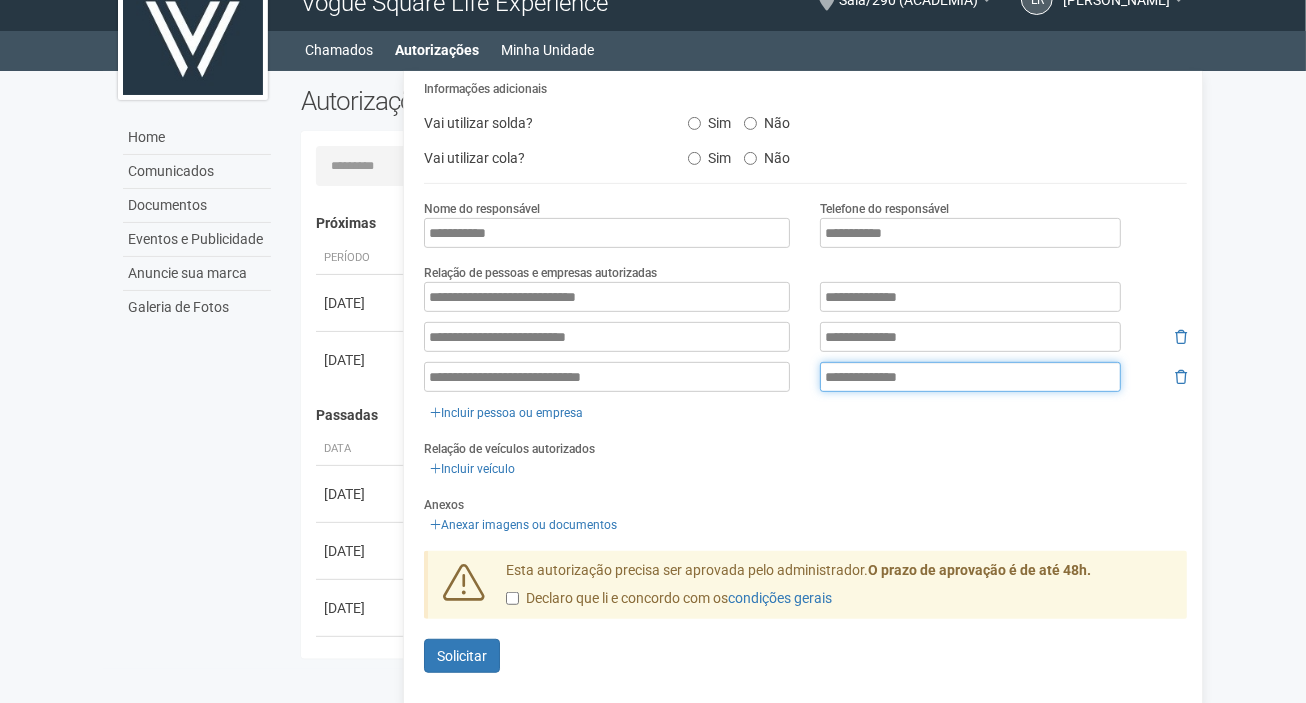 type on "**********" 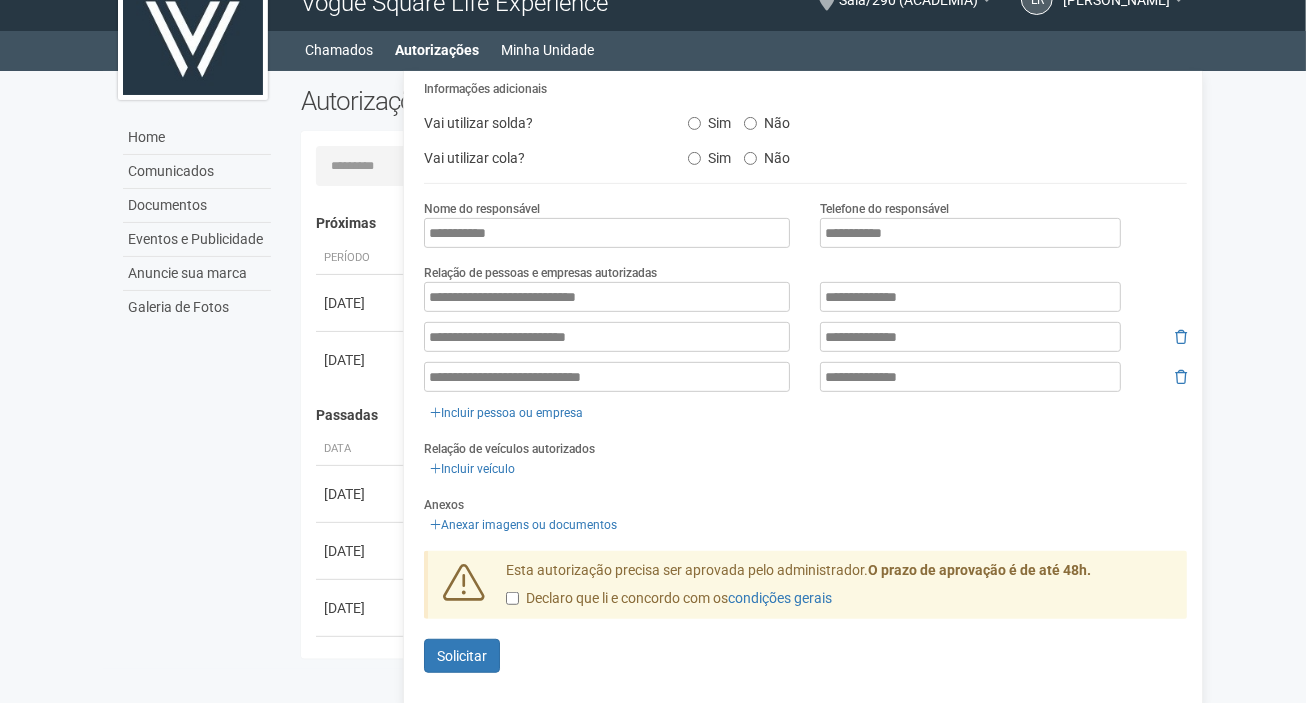 click on "**********" at bounding box center [805, 257] 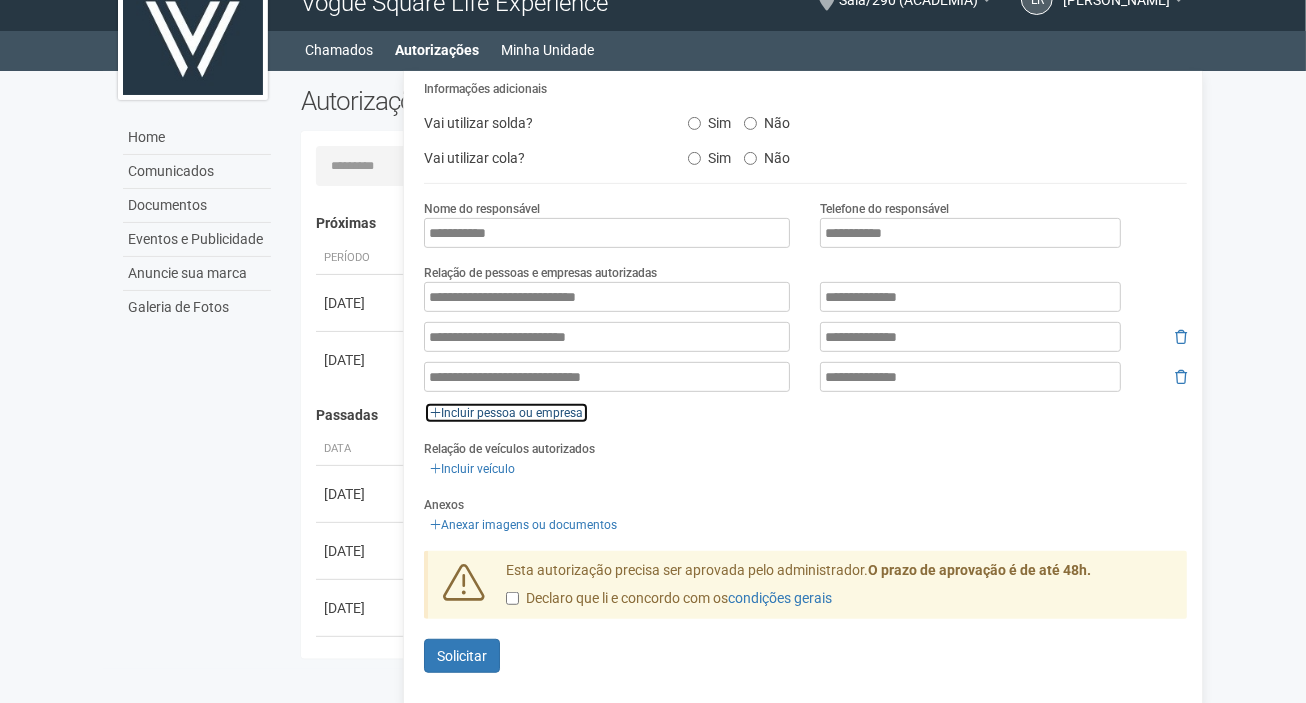 click on "Incluir pessoa ou empresa" at bounding box center (506, 413) 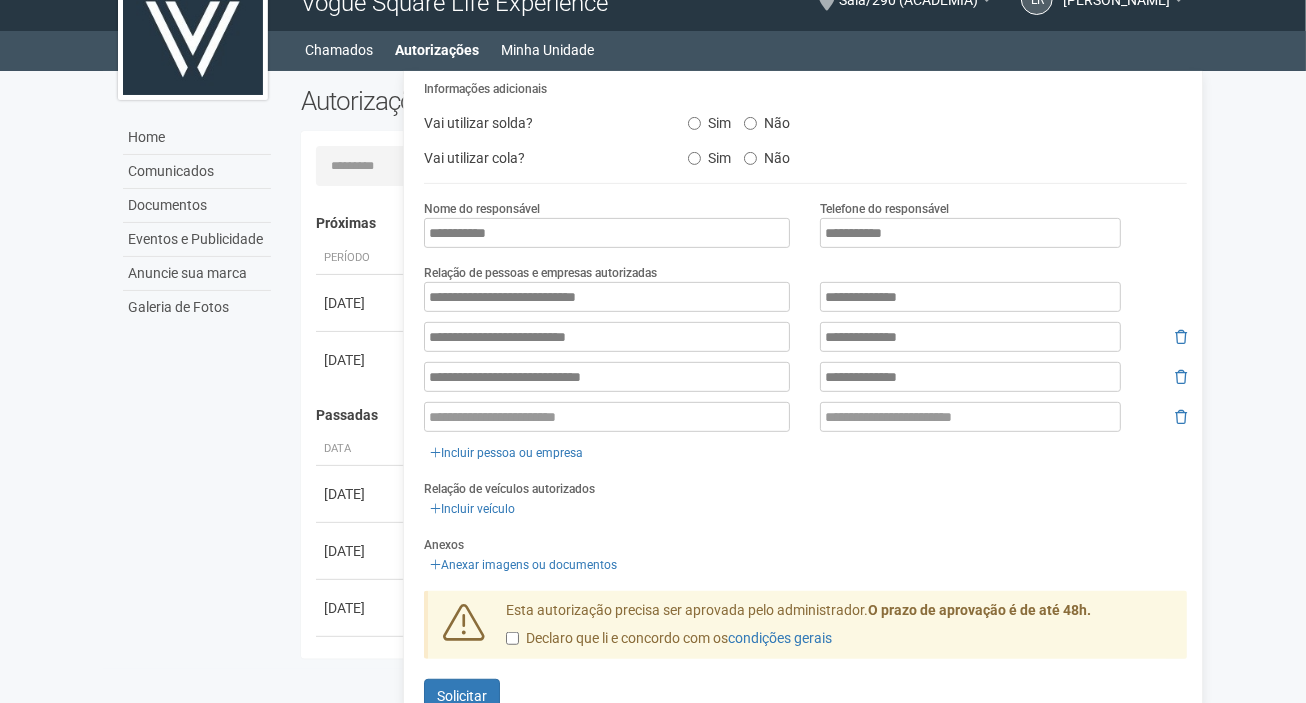 click on "**********" at bounding box center [805, 277] 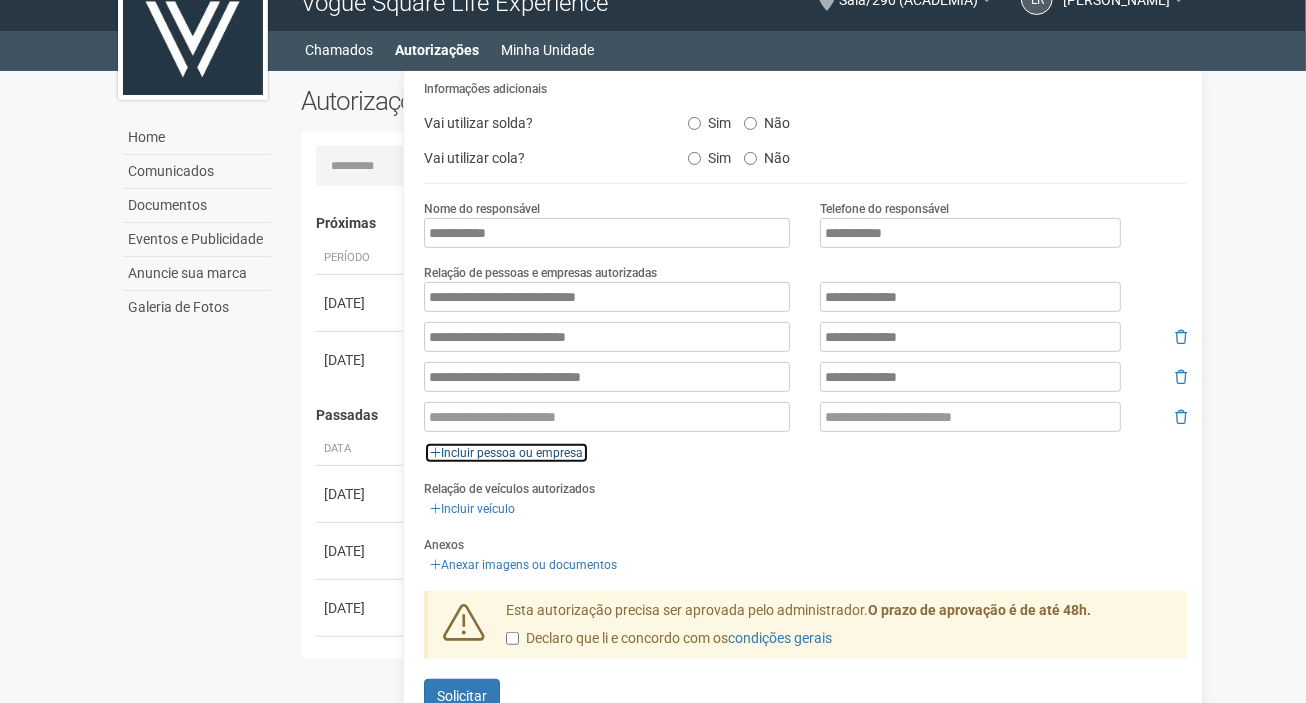 click on "Incluir pessoa ou empresa" at bounding box center (506, 453) 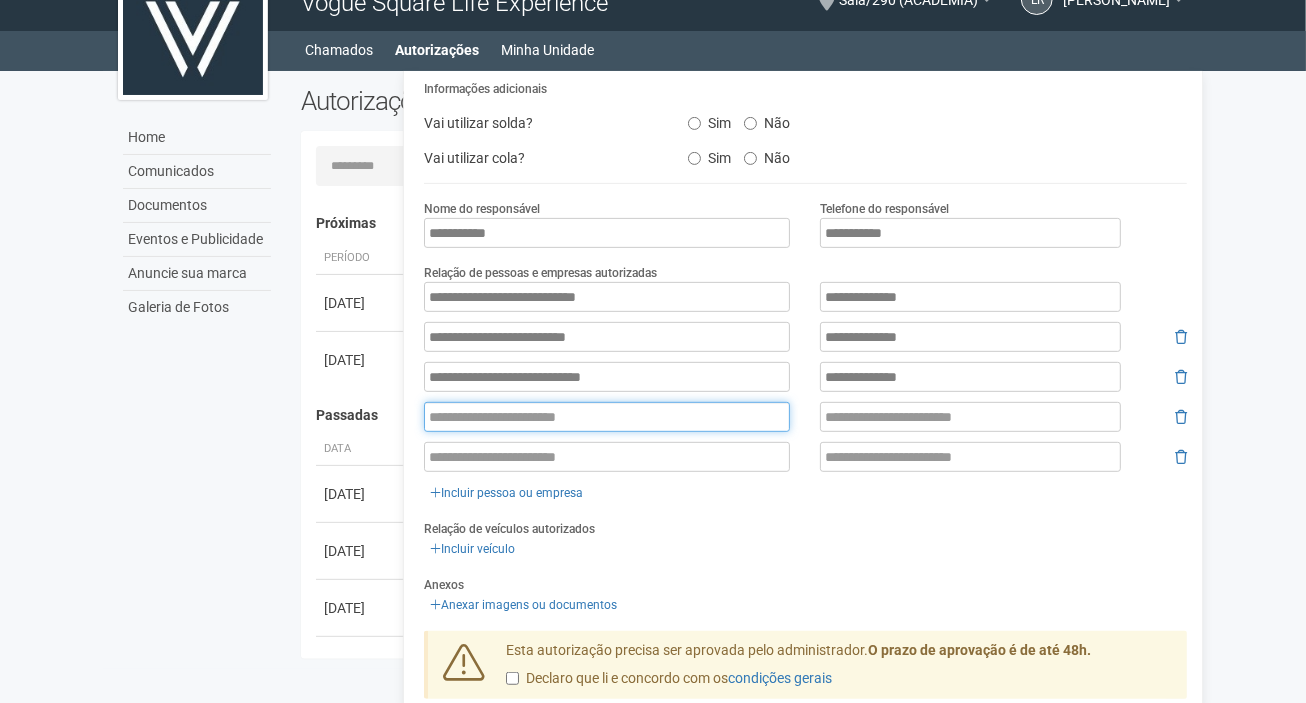 click at bounding box center (607, 417) 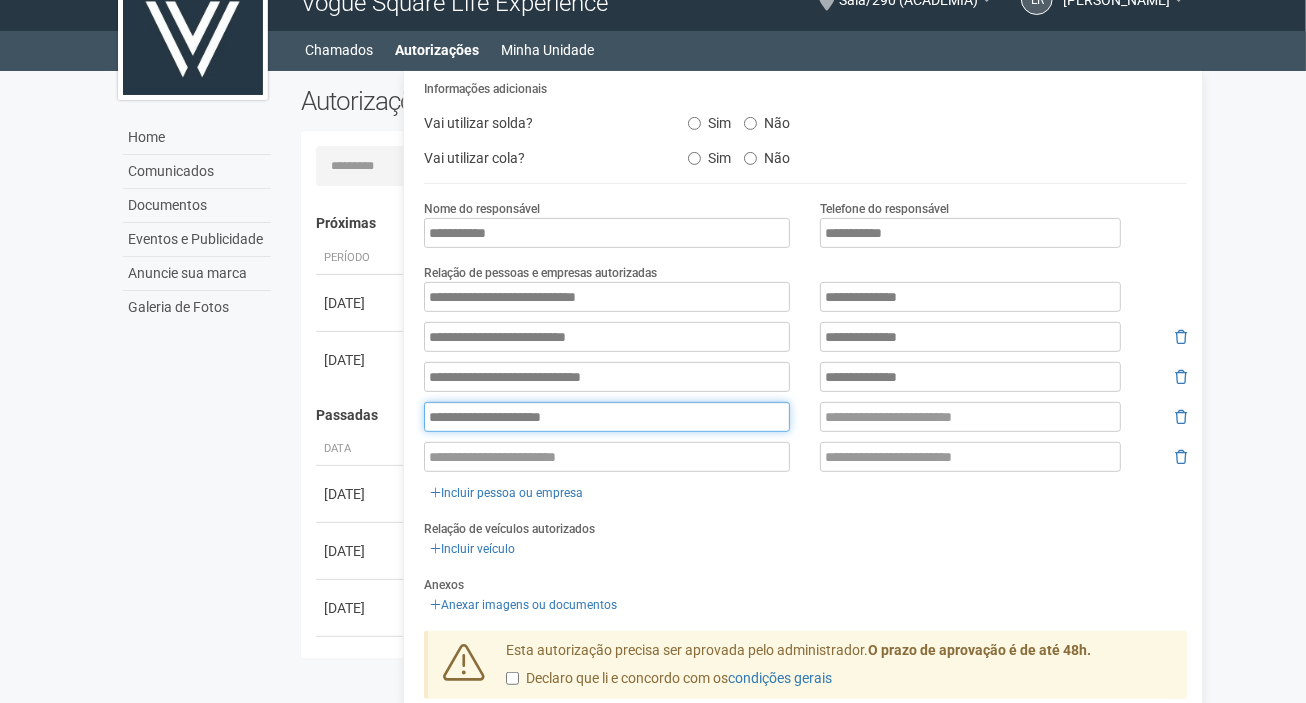 type on "**********" 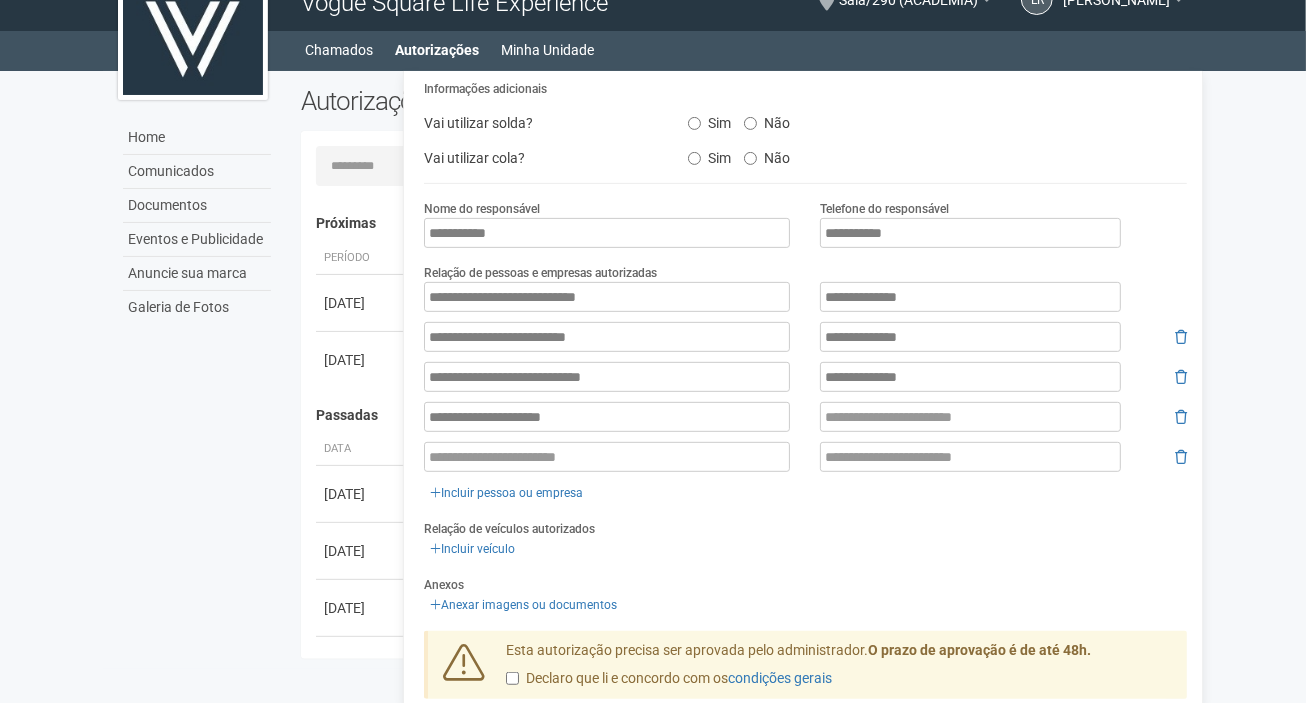 click on "**********" at bounding box center [805, 393] 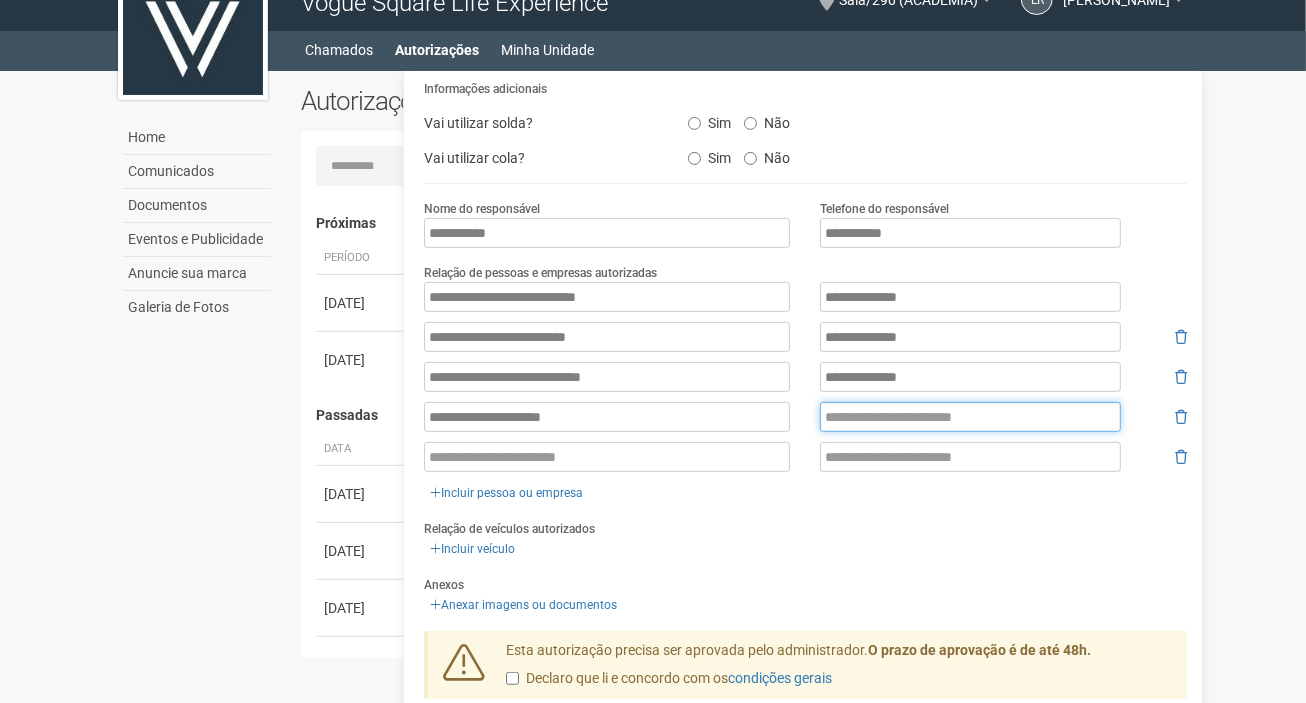 click at bounding box center (970, 417) 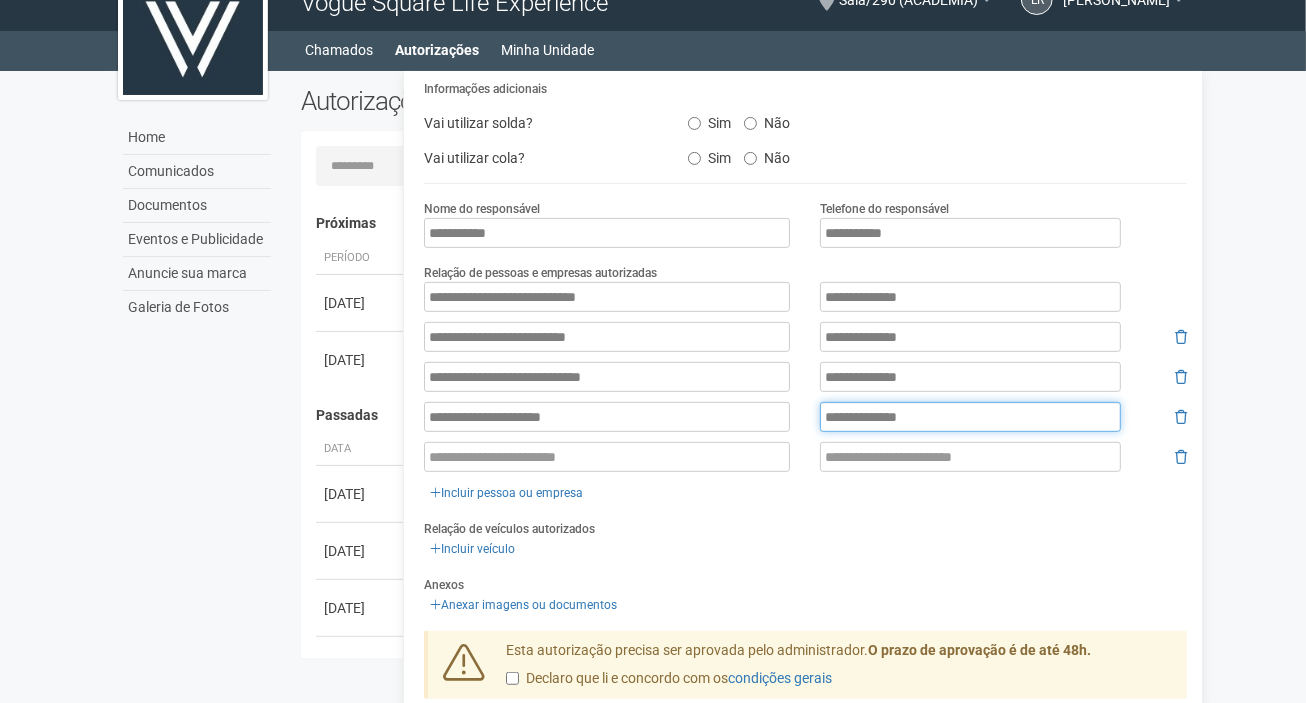 type on "**********" 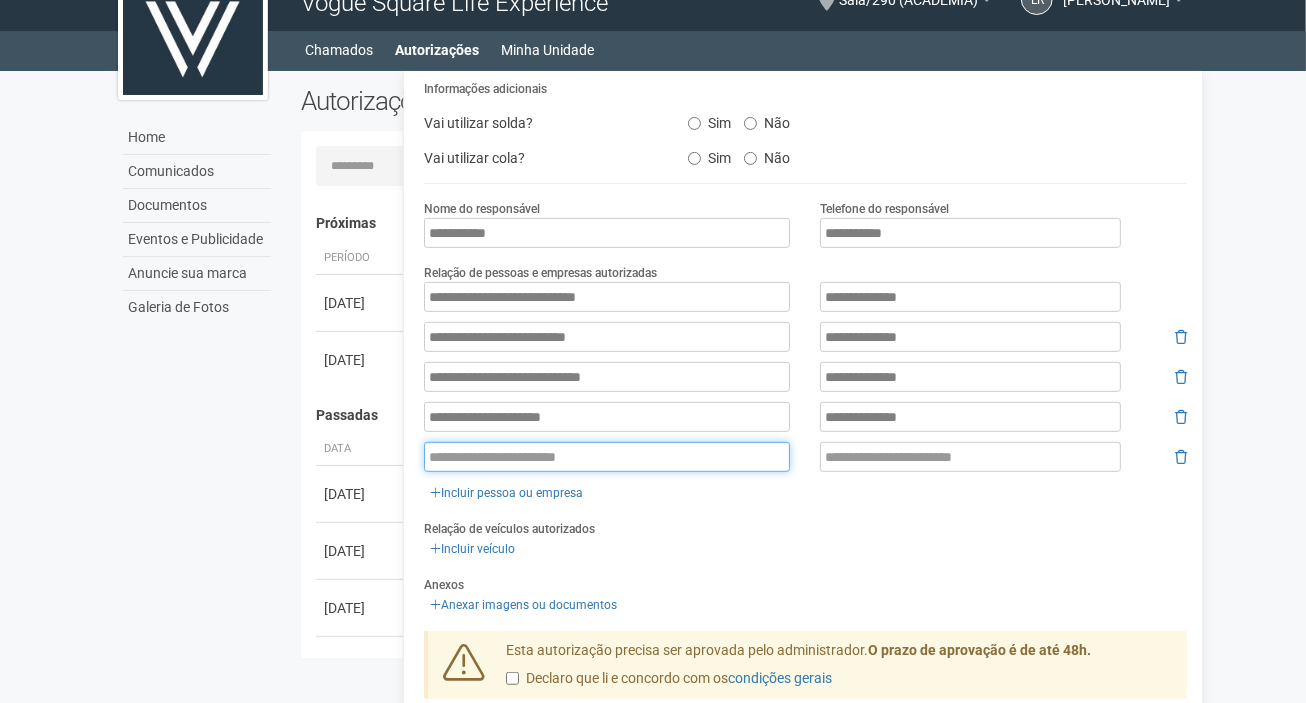 click at bounding box center [607, 457] 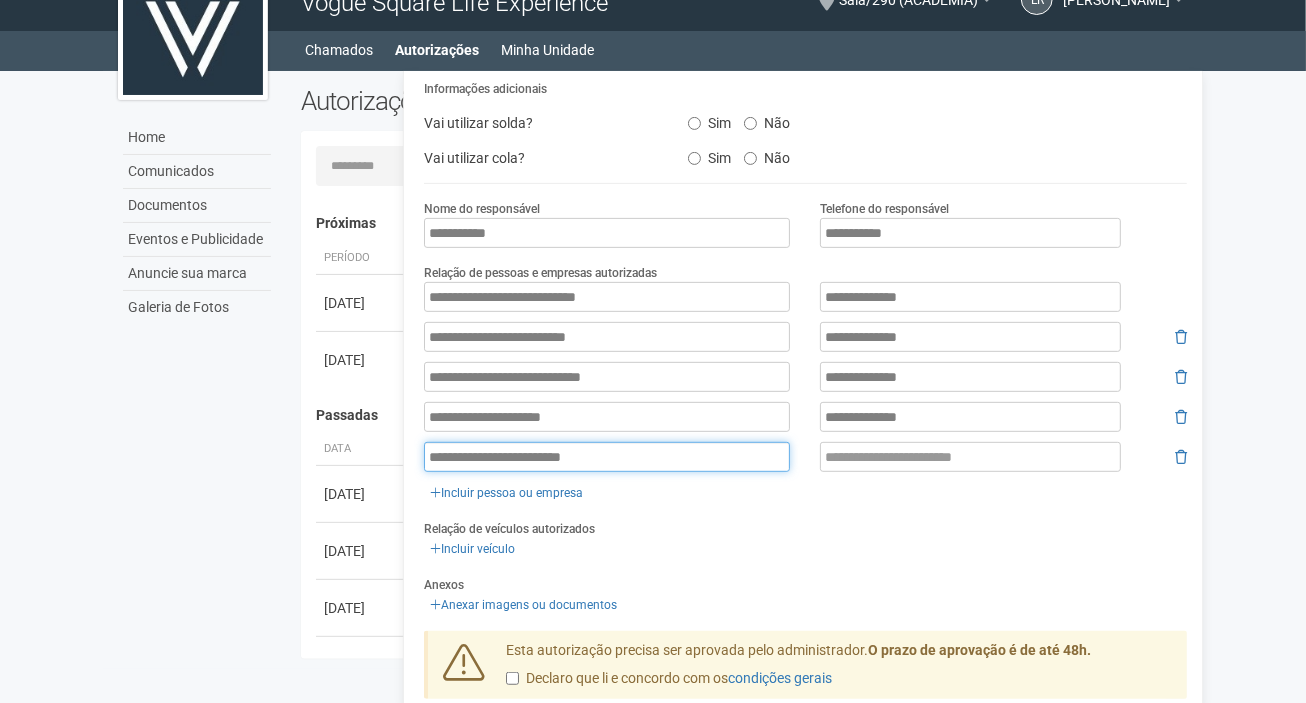 type on "**********" 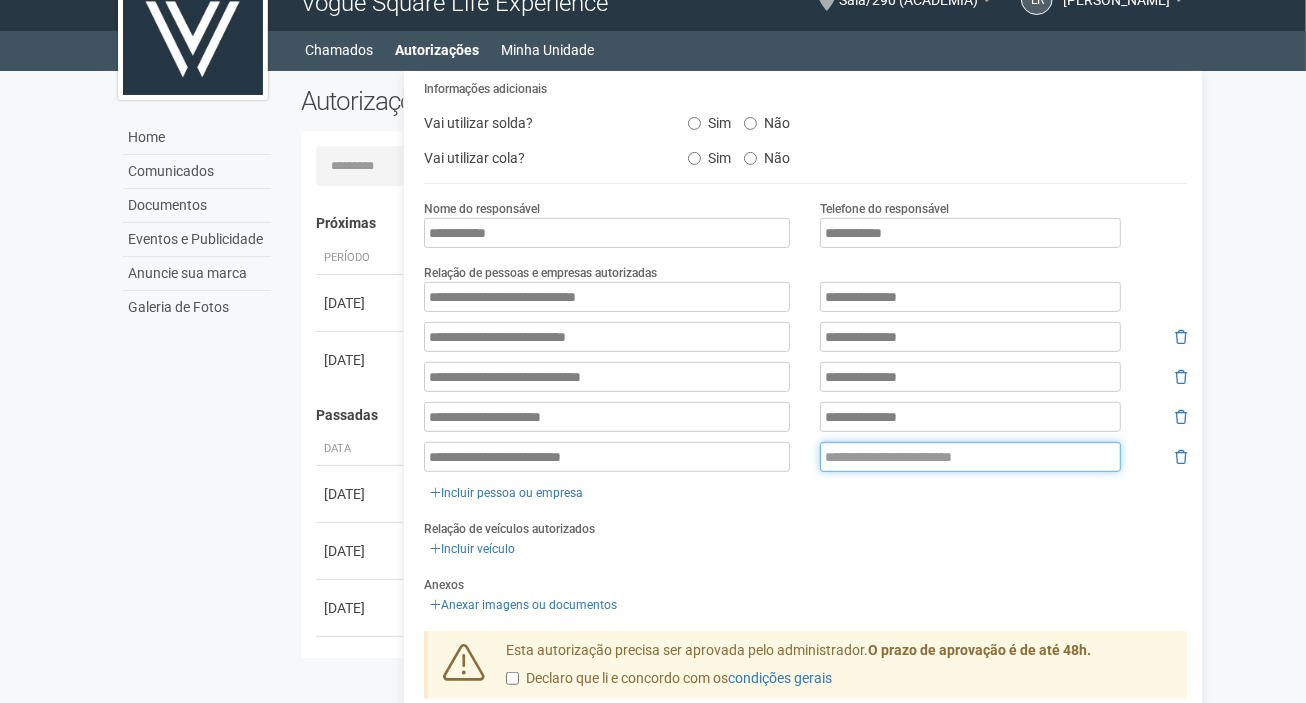 click at bounding box center [970, 457] 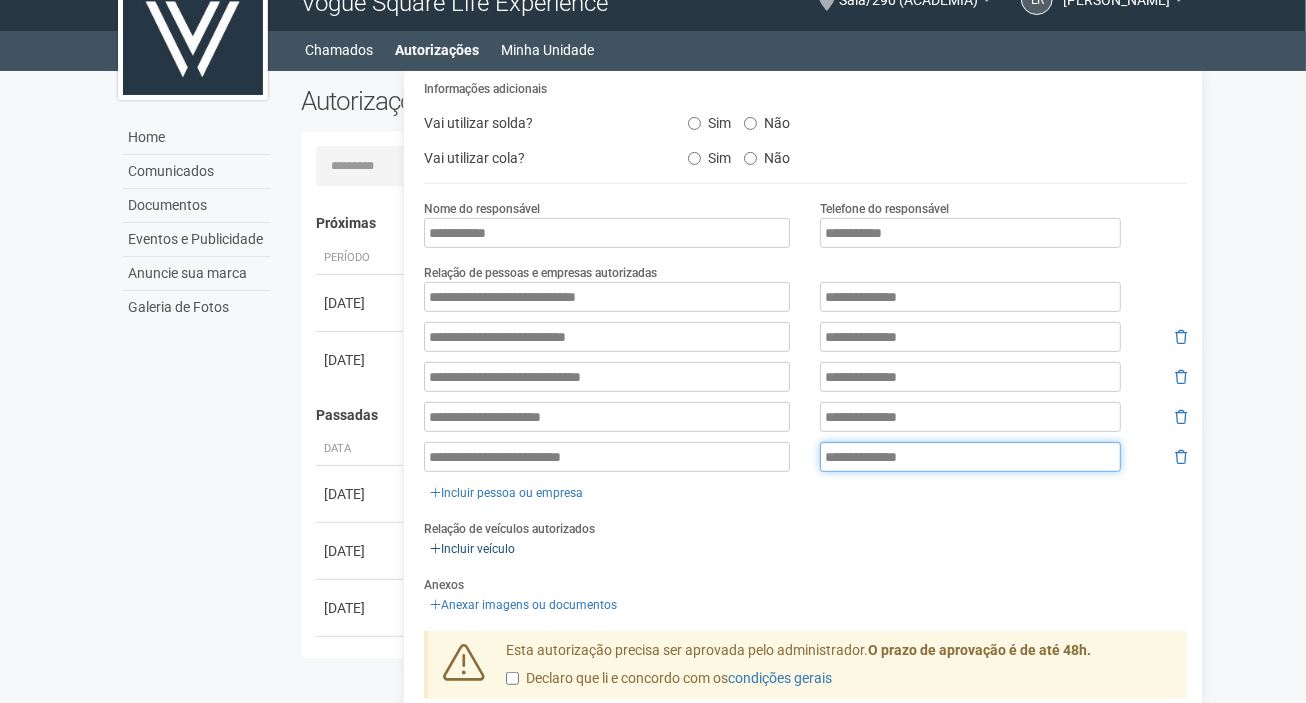 type on "**********" 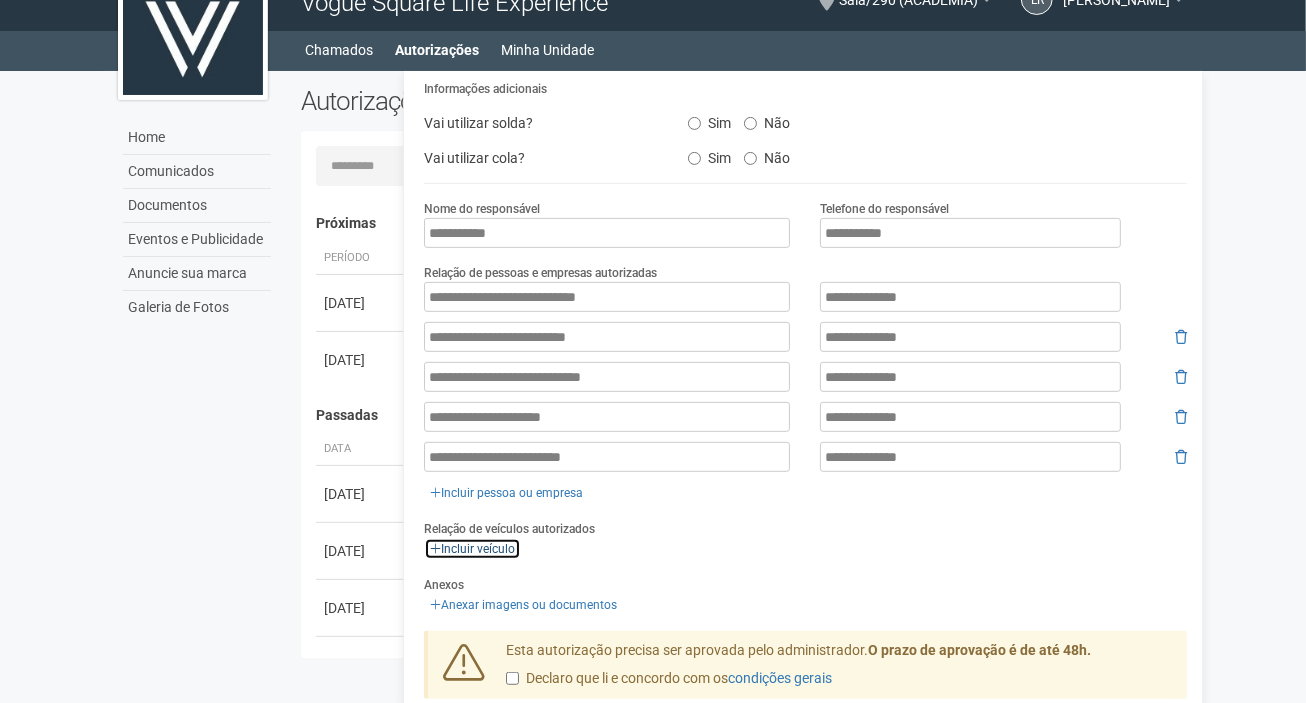 click on "Incluir veículo" at bounding box center (472, 549) 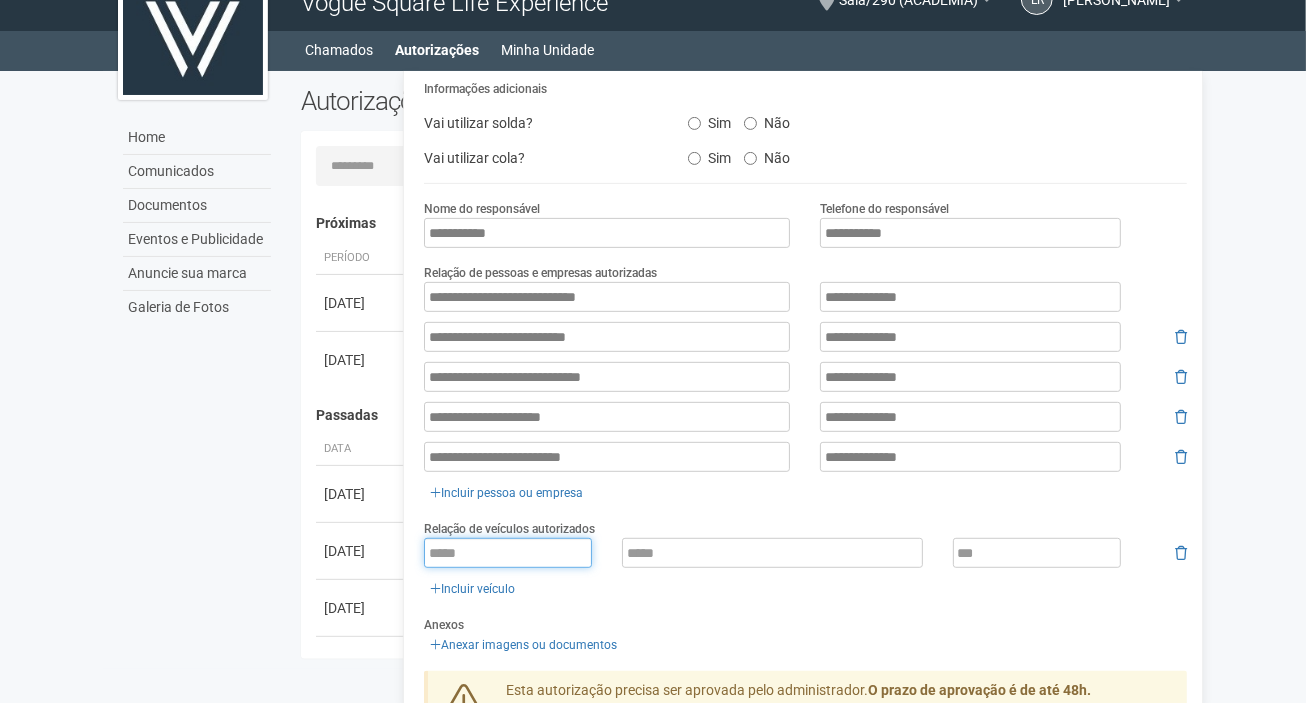 click at bounding box center [508, 553] 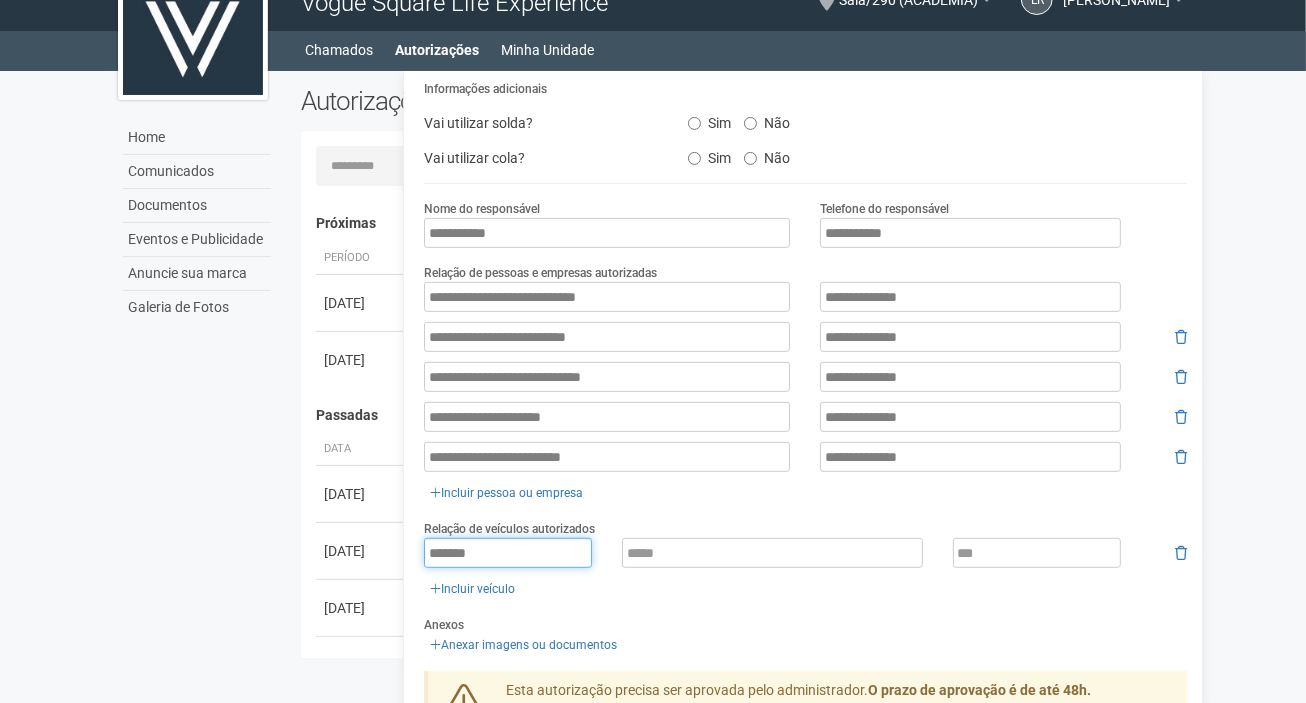 type on "*******" 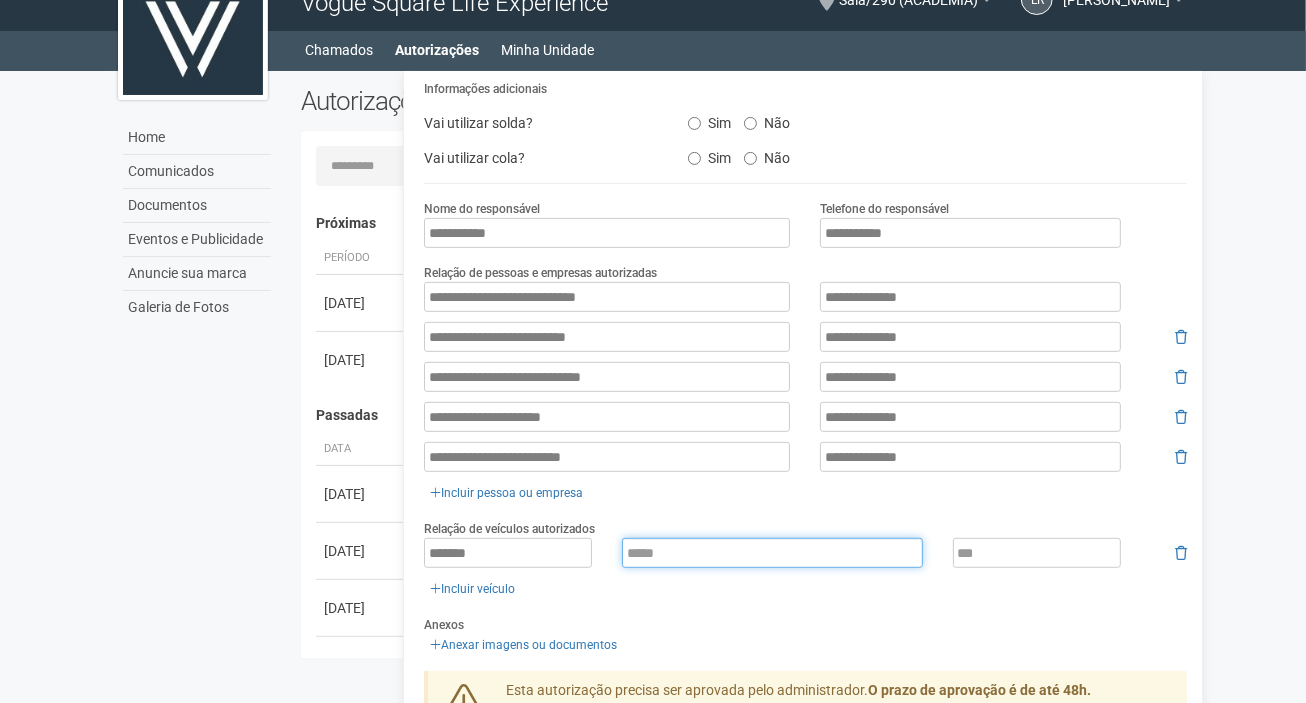 click at bounding box center (772, 553) 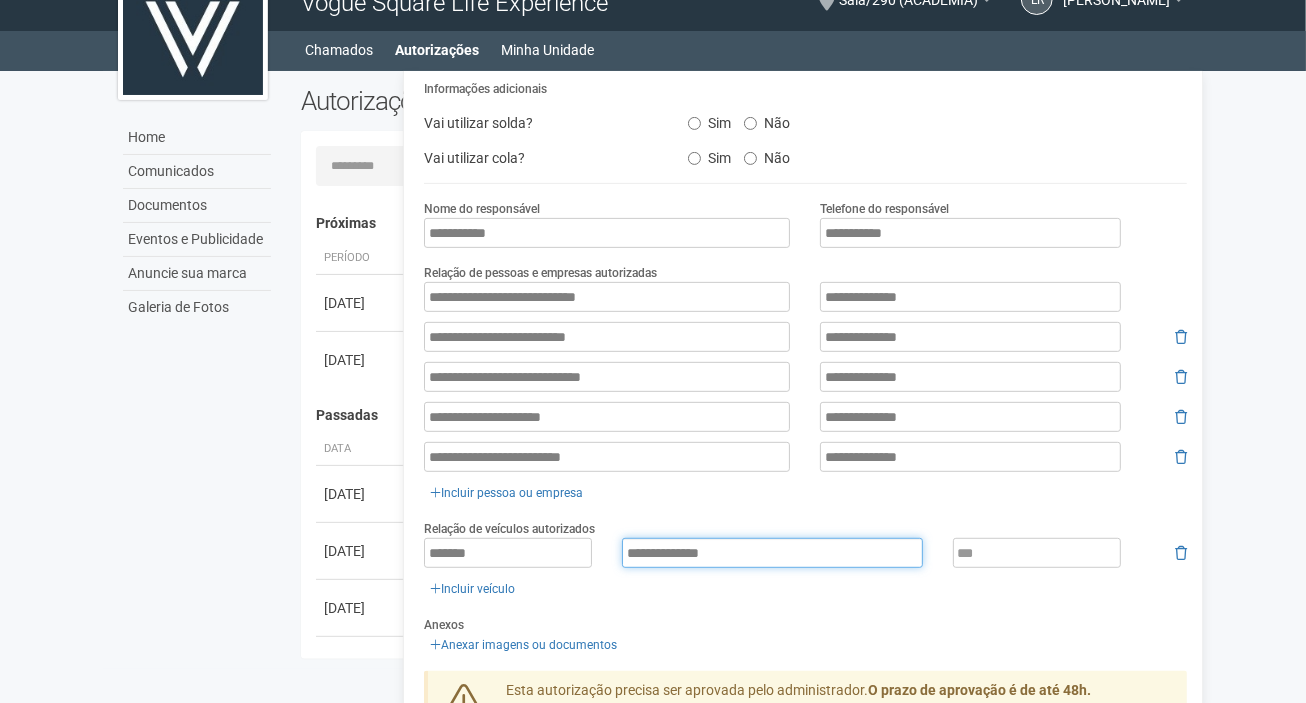 type on "**********" 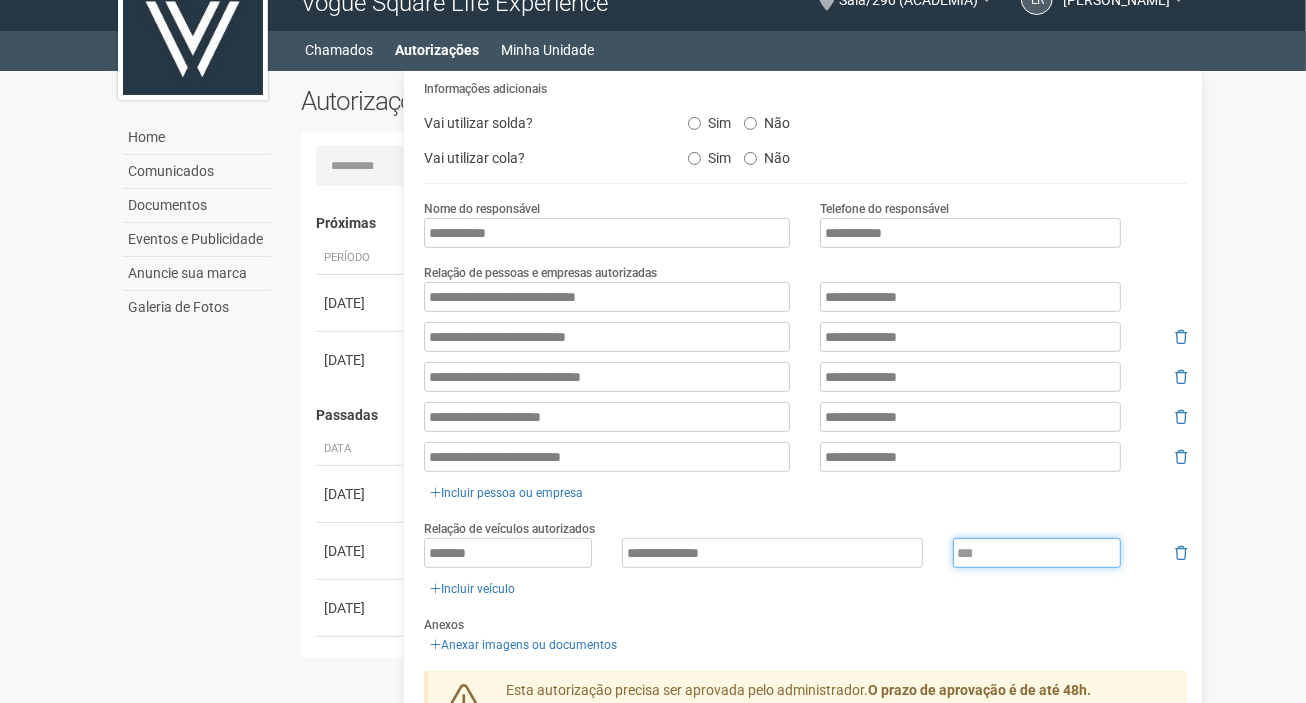 click at bounding box center (1037, 553) 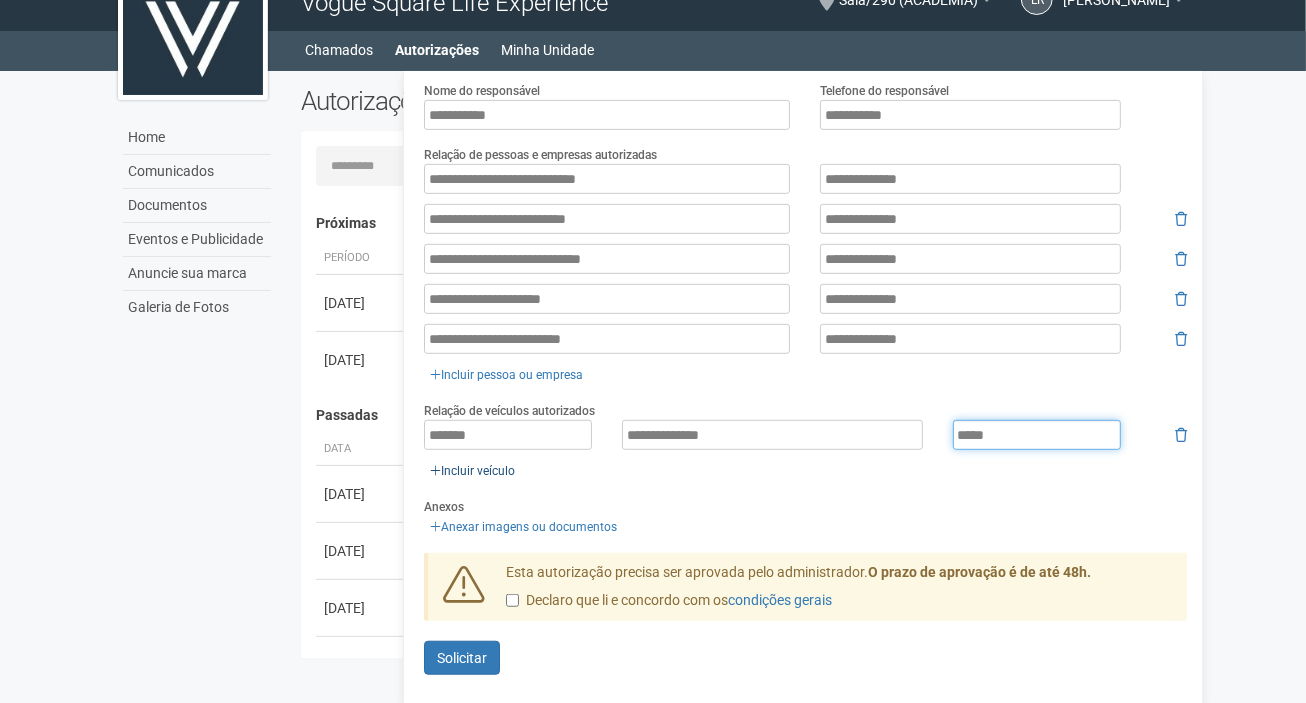 scroll, scrollTop: 404, scrollLeft: 0, axis: vertical 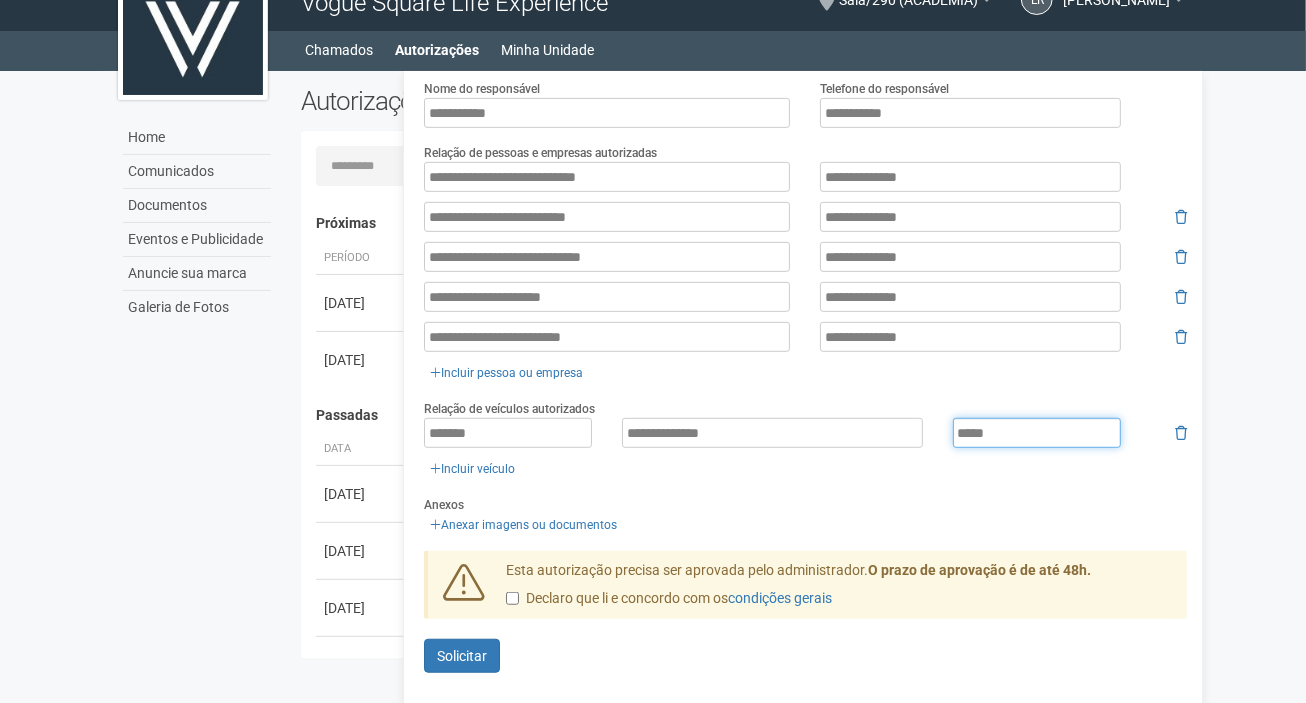 type on "*****" 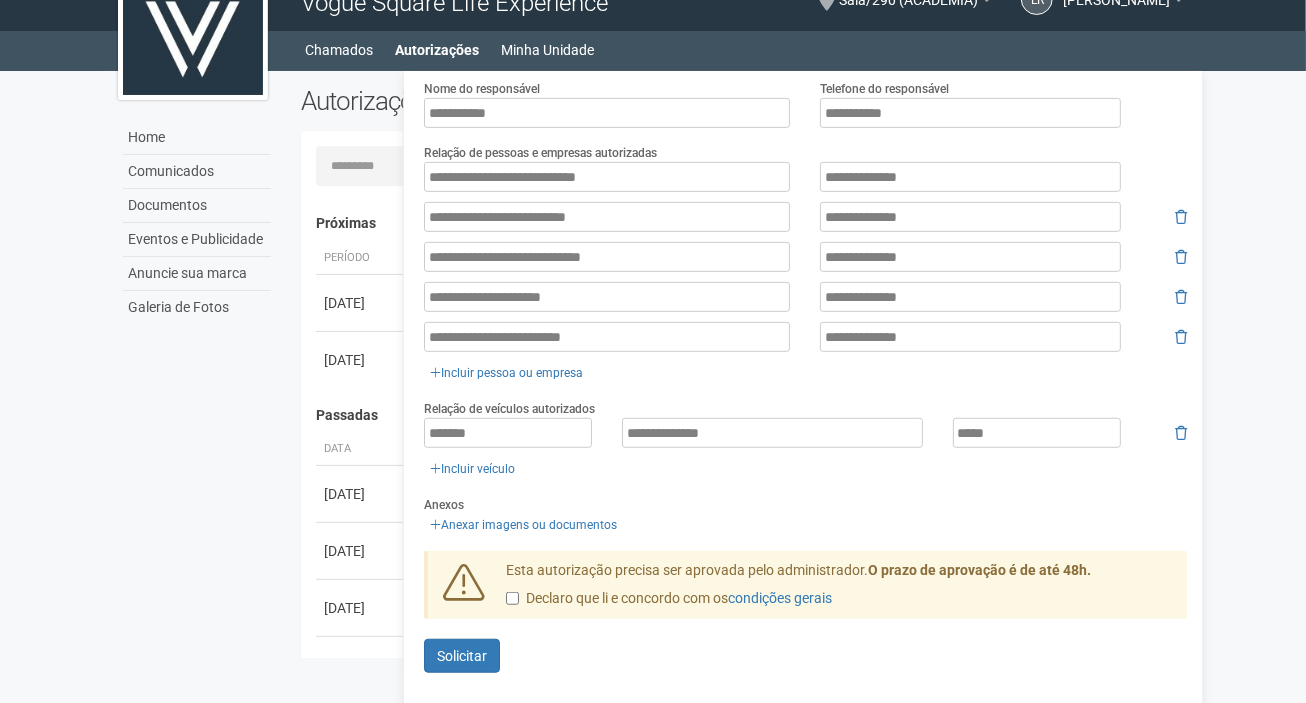 click on "**********" at bounding box center [805, 197] 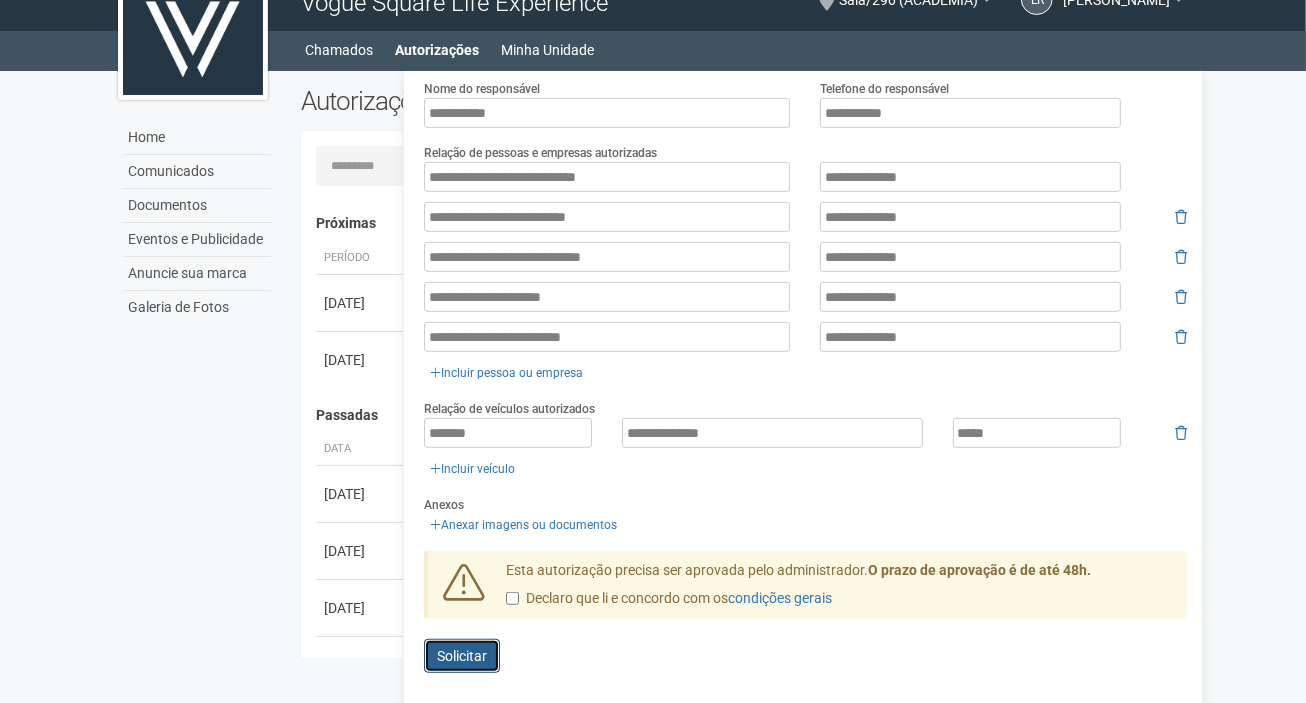 click on "Enviando...
Solicitar" at bounding box center [462, 656] 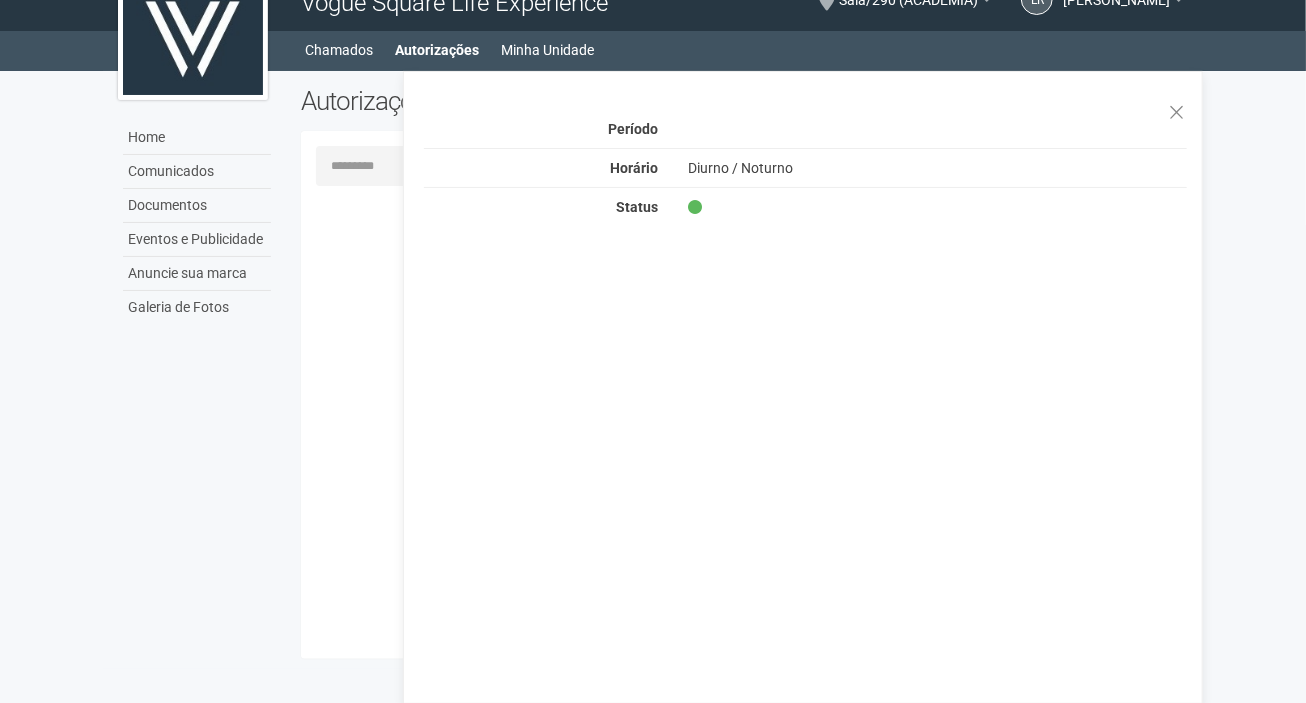scroll, scrollTop: 0, scrollLeft: 0, axis: both 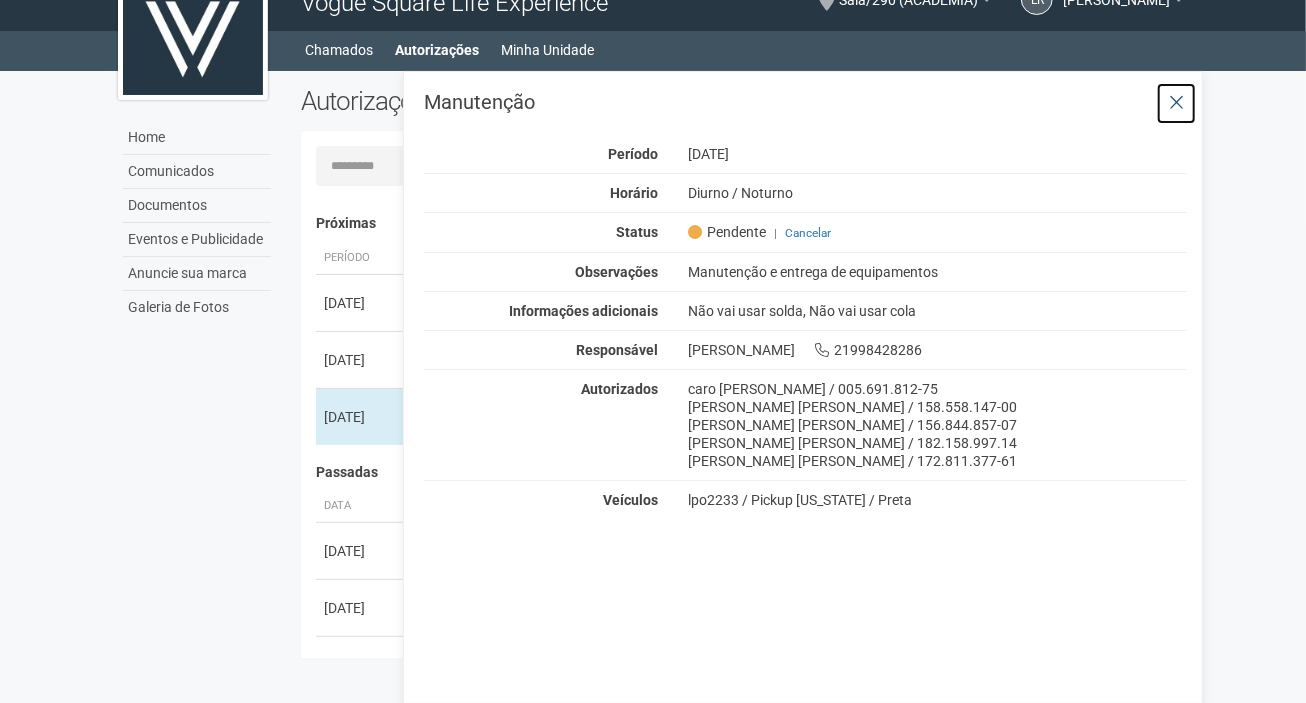 click at bounding box center [1176, 103] 